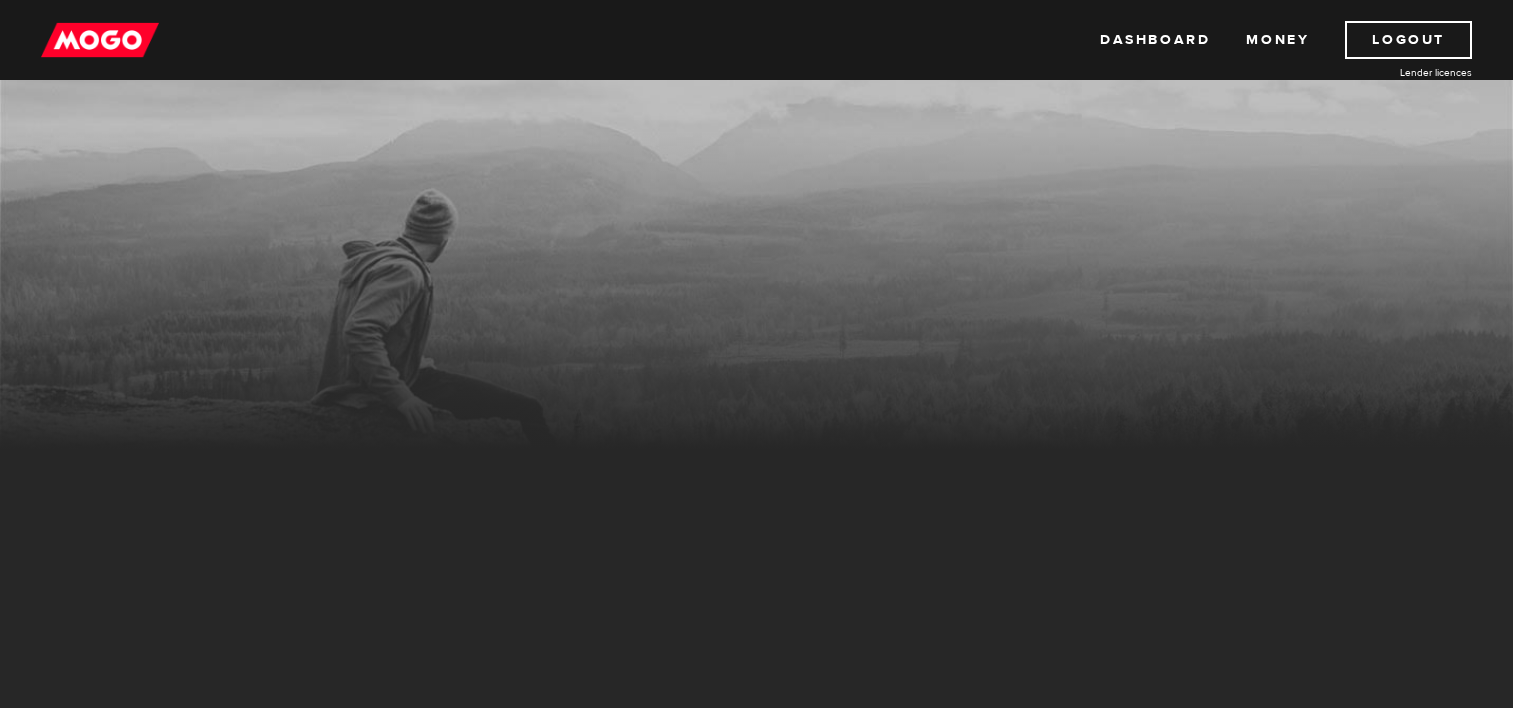 scroll, scrollTop: 0, scrollLeft: 0, axis: both 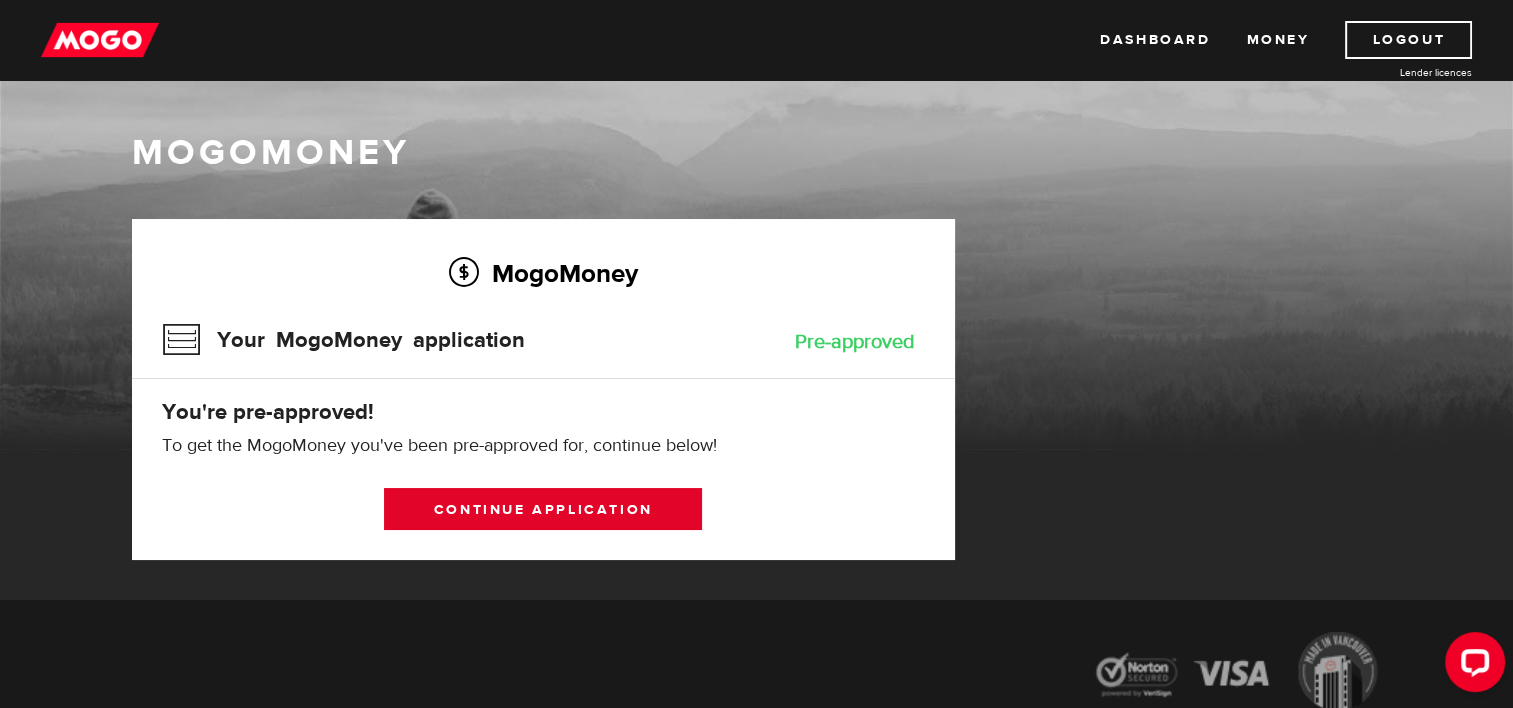 click on "Continue application" at bounding box center (543, 509) 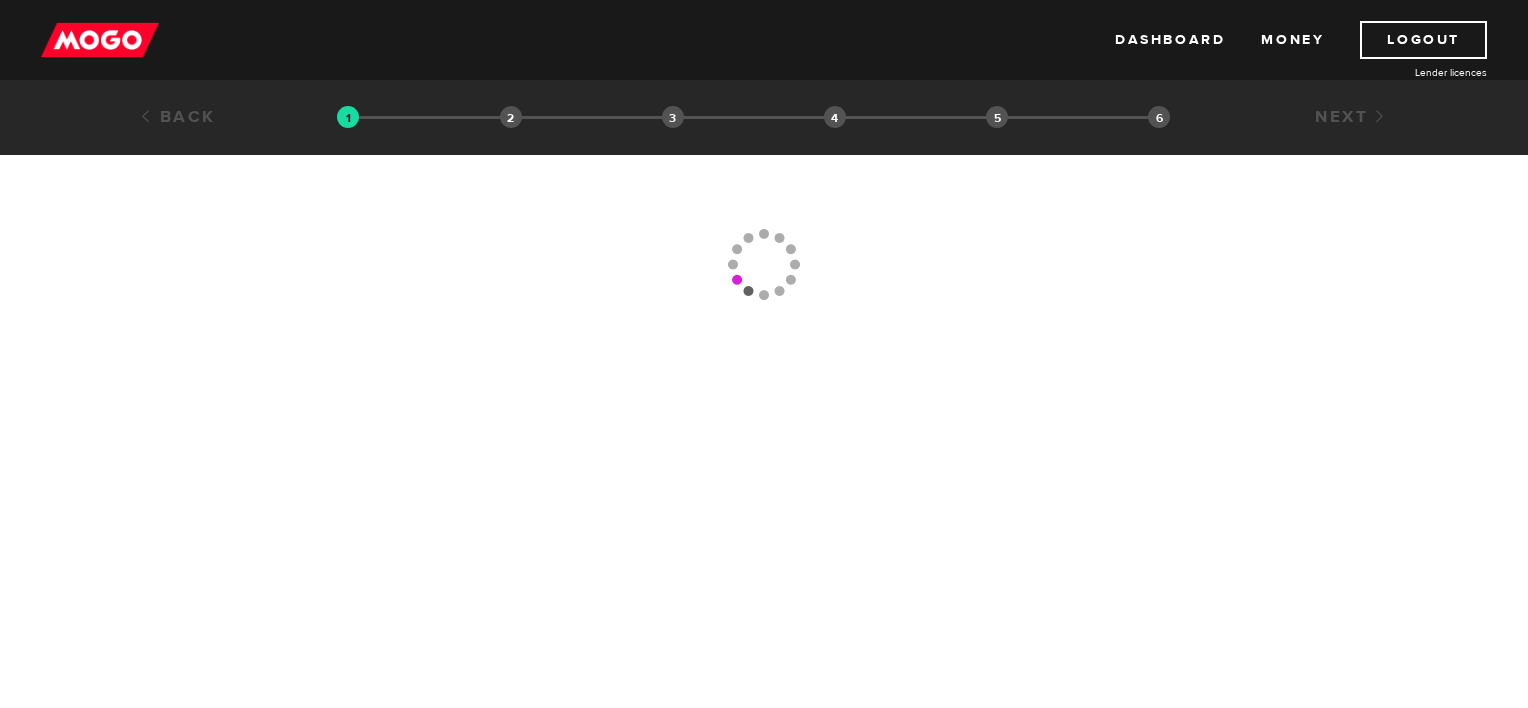 scroll, scrollTop: 0, scrollLeft: 0, axis: both 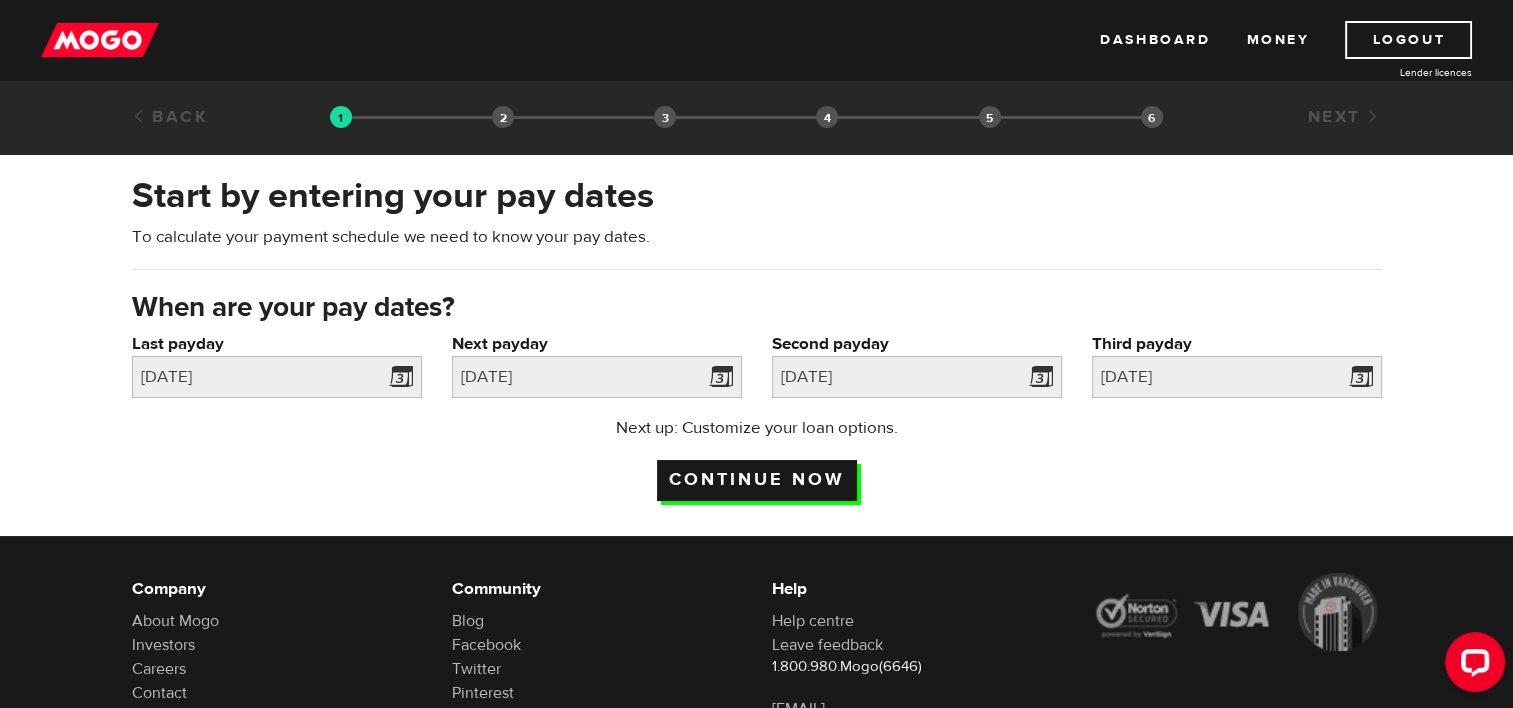 click on "Continue now" at bounding box center (757, 480) 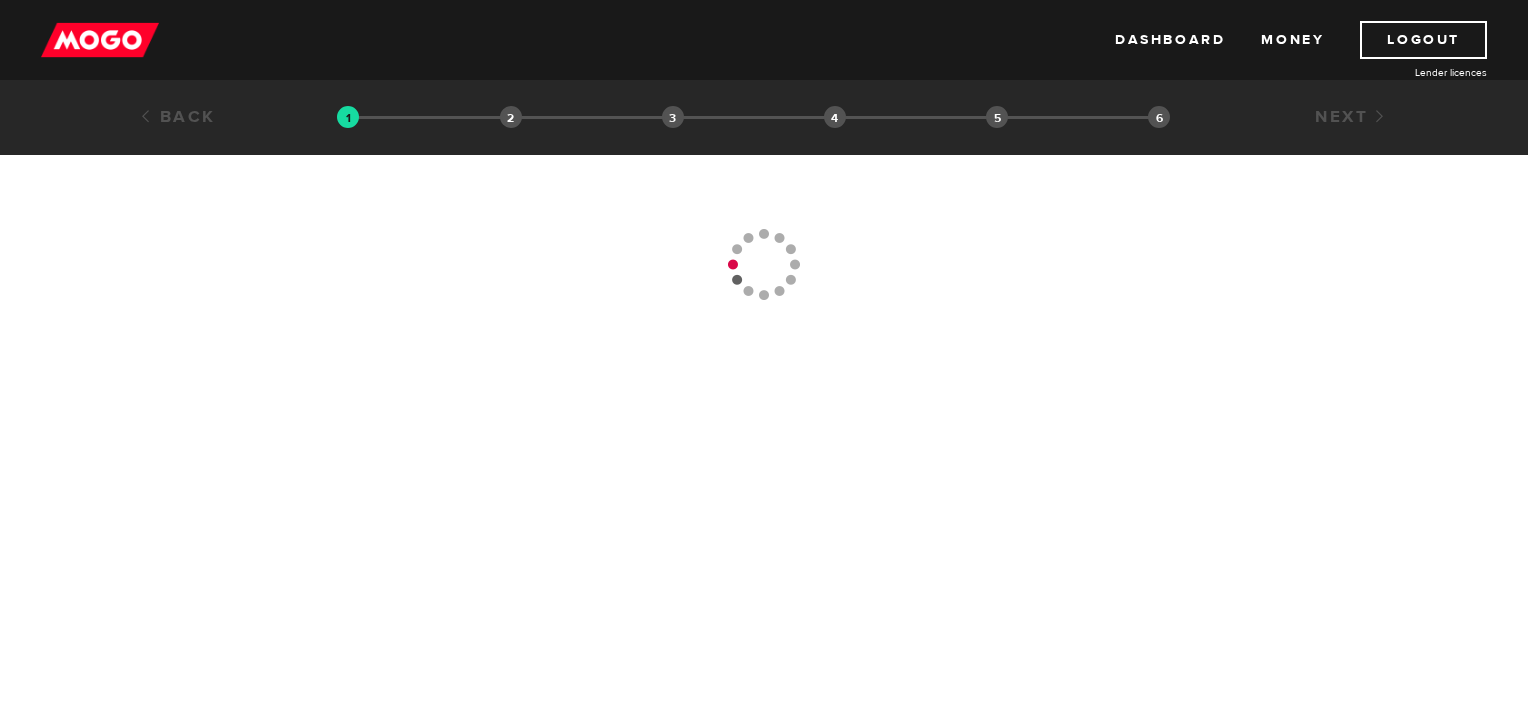 scroll, scrollTop: 0, scrollLeft: 0, axis: both 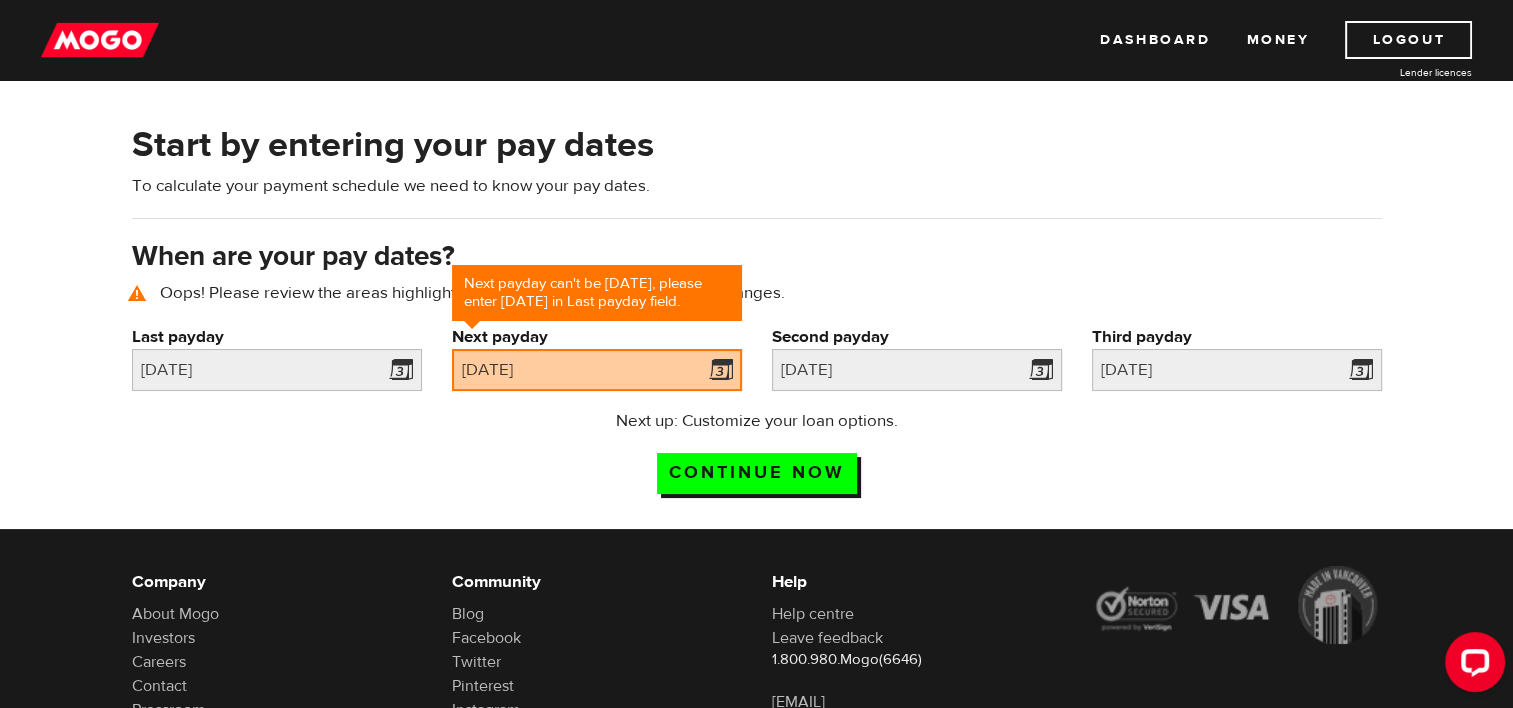 click on "When are your pay dates? Oops! Please review the areas highlighted below and make any necessary changes." at bounding box center [757, 281] 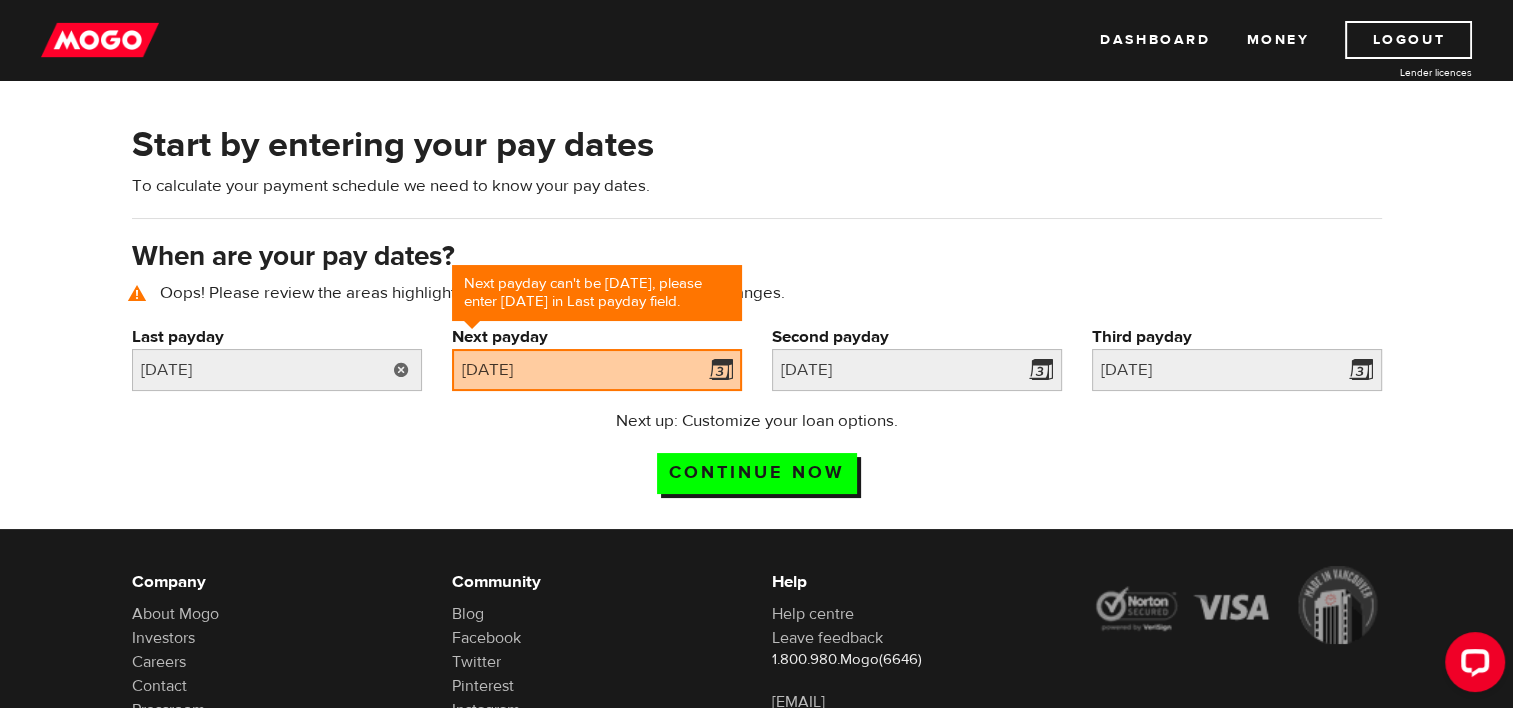 click at bounding box center [401, 370] 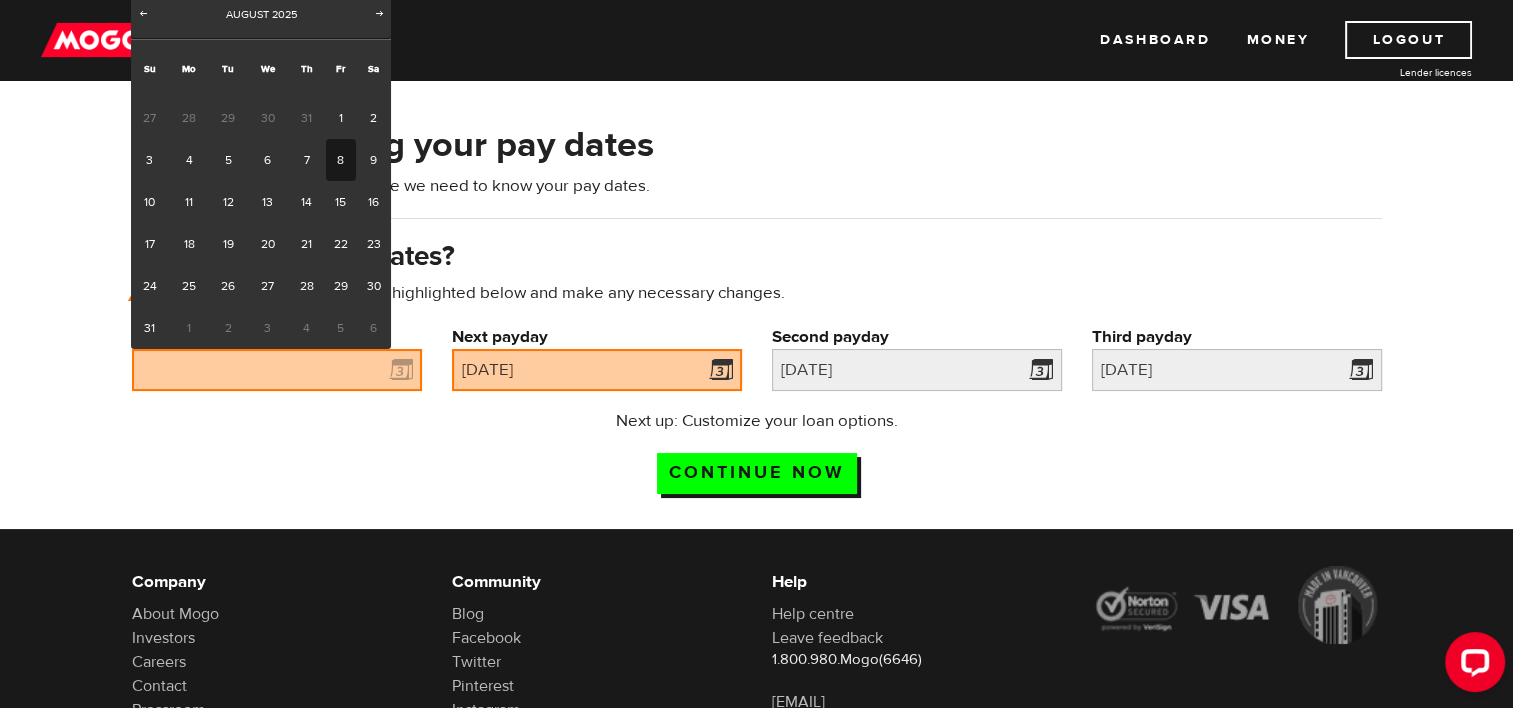 click on "8" at bounding box center [341, 160] 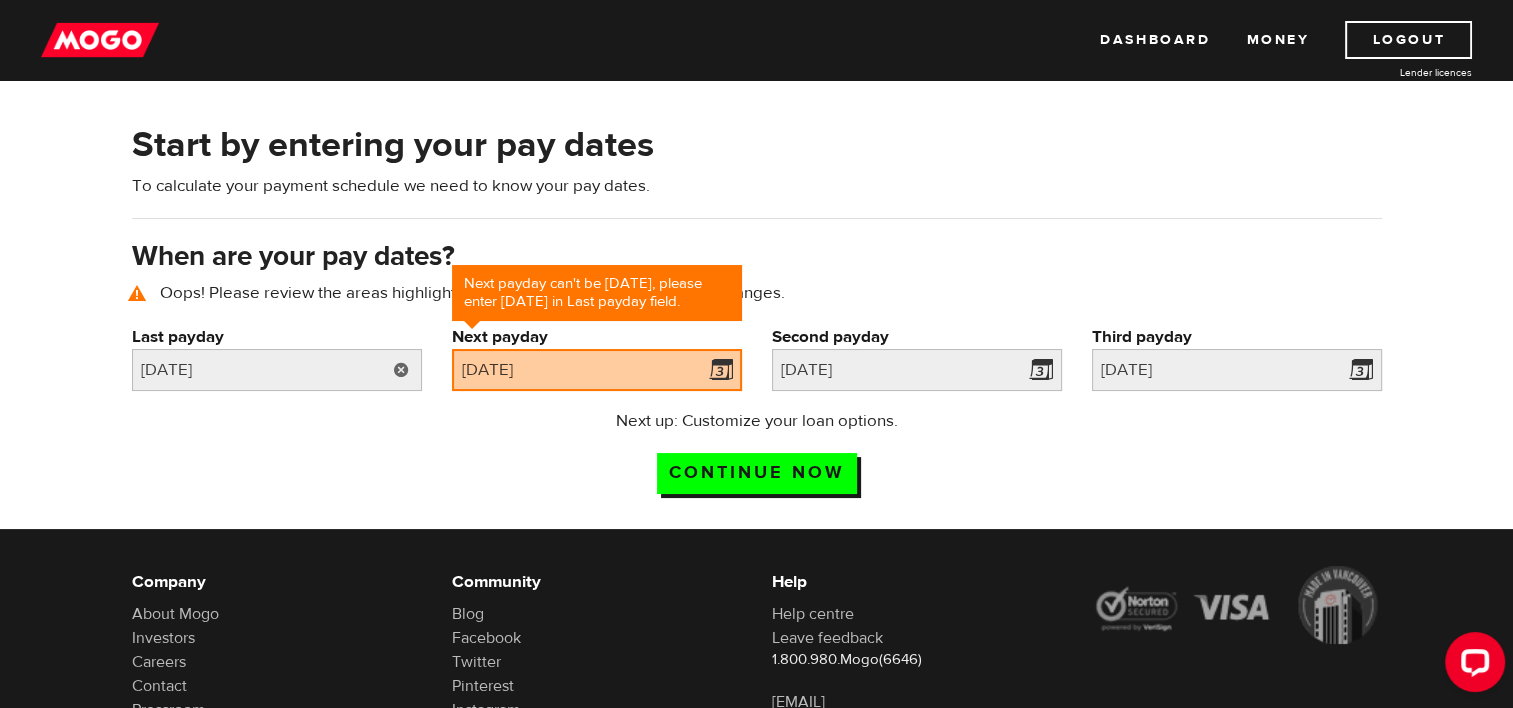 click at bounding box center (401, 370) 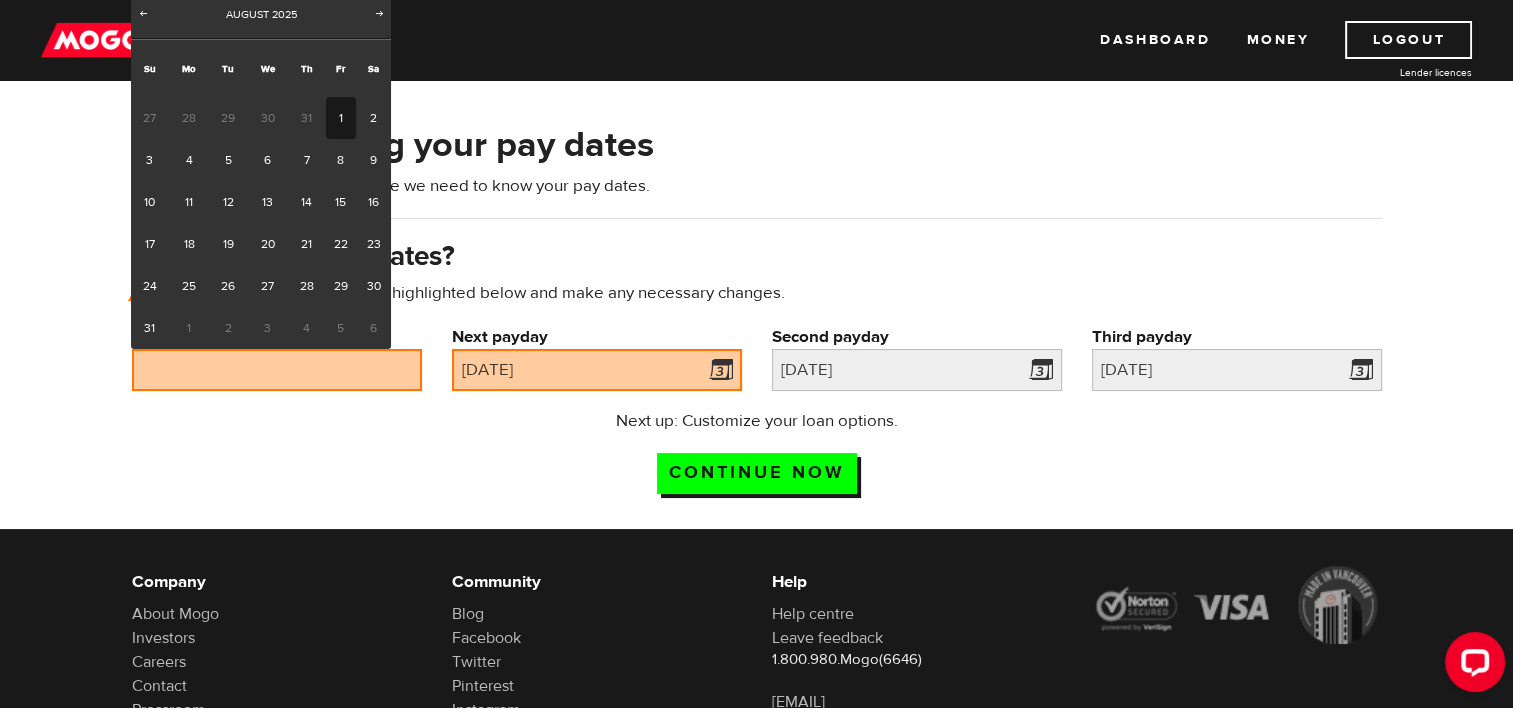 click on "1" at bounding box center [341, 118] 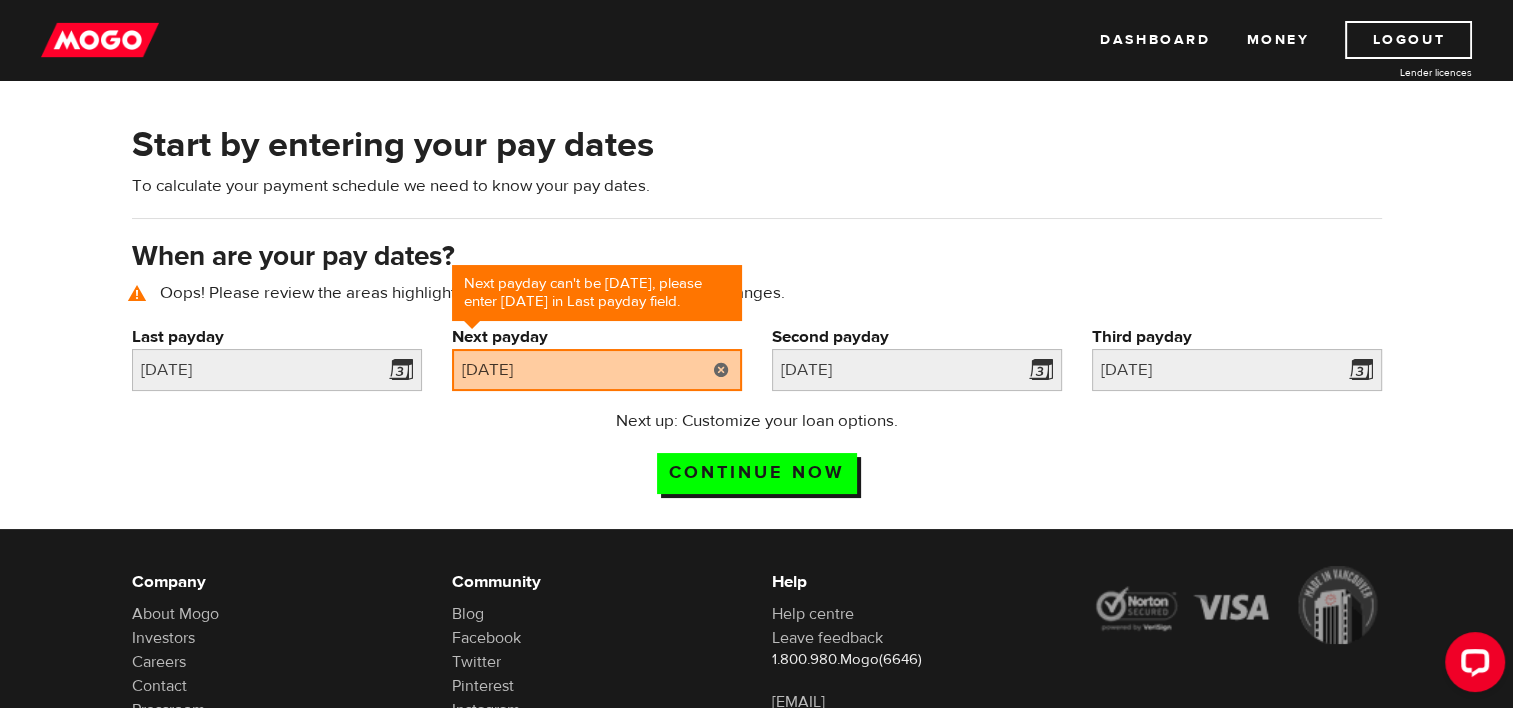 click at bounding box center [721, 370] 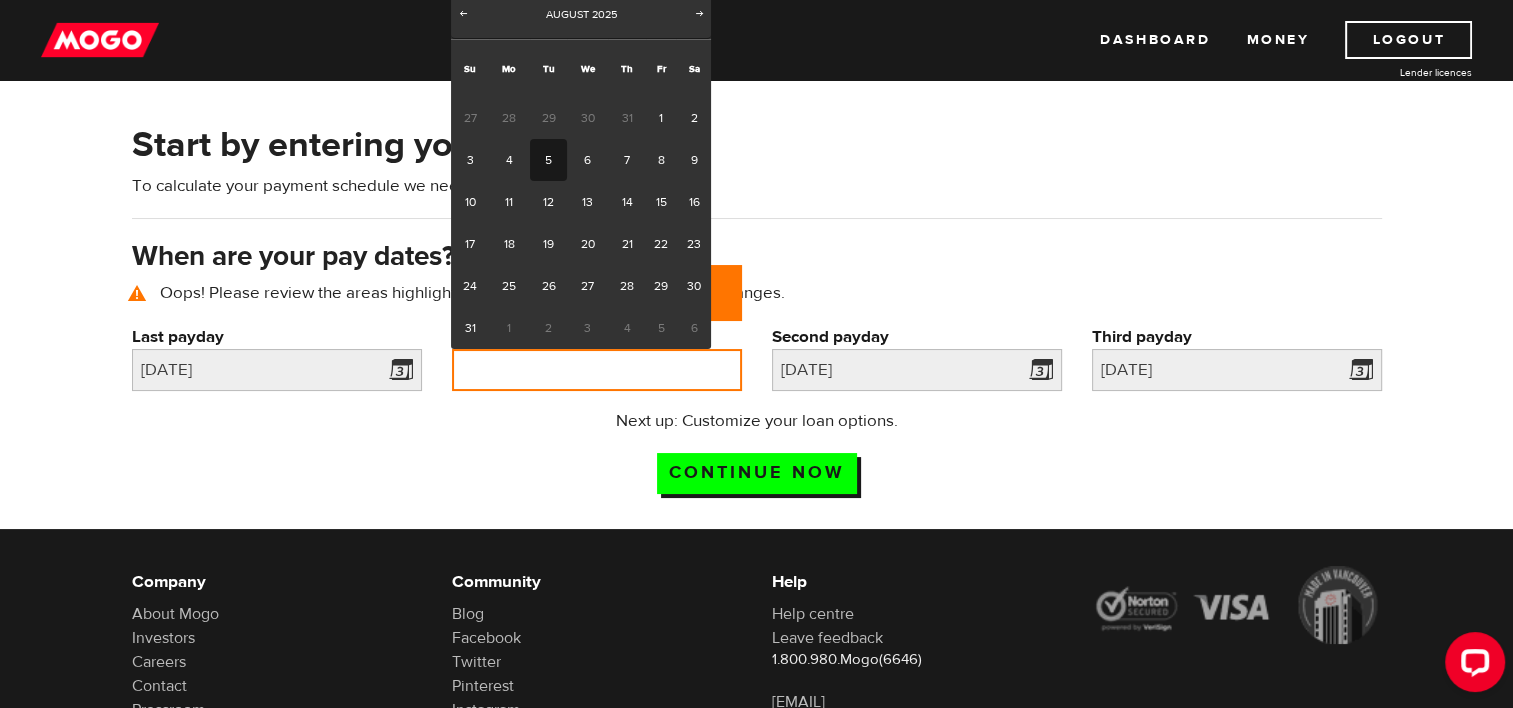 click on "Next payday" at bounding box center (597, 370) 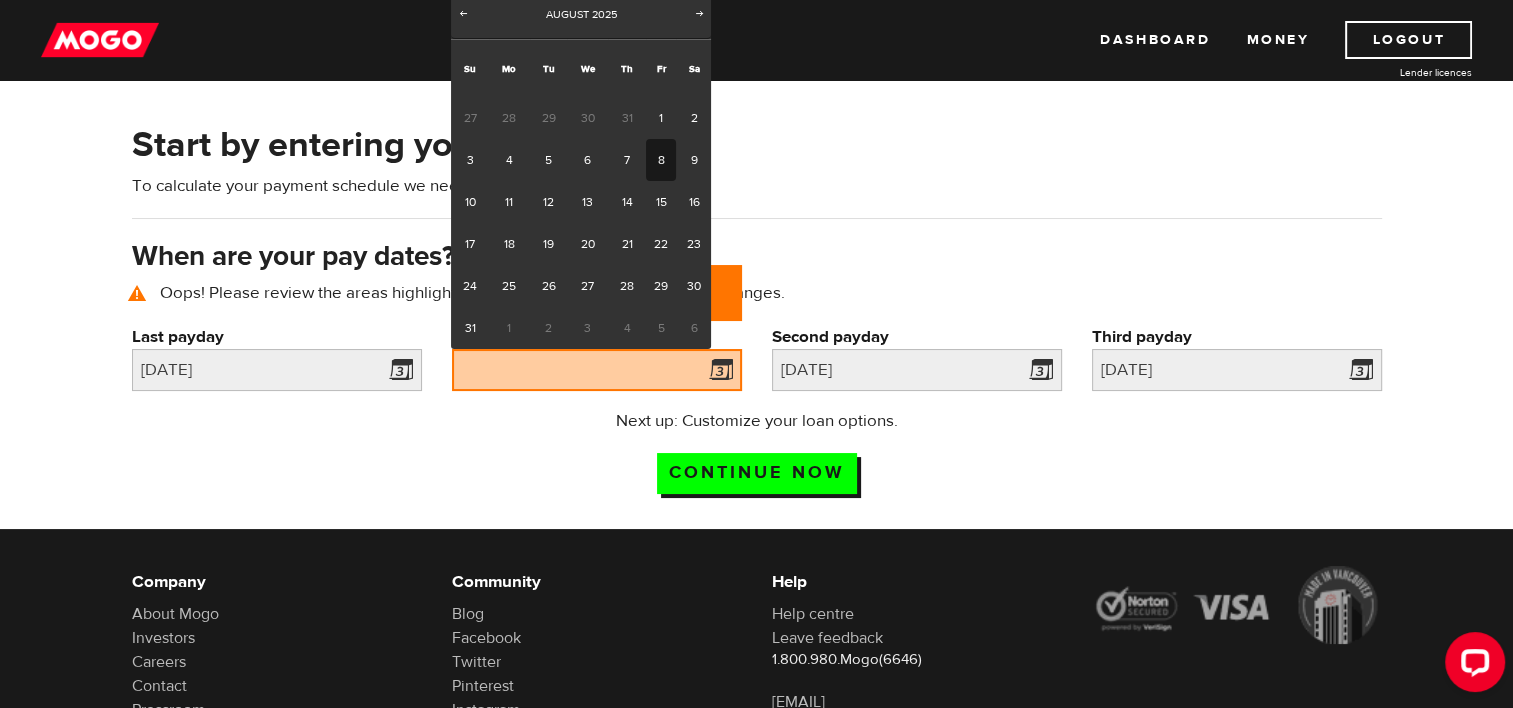 click on "8" at bounding box center (661, 160) 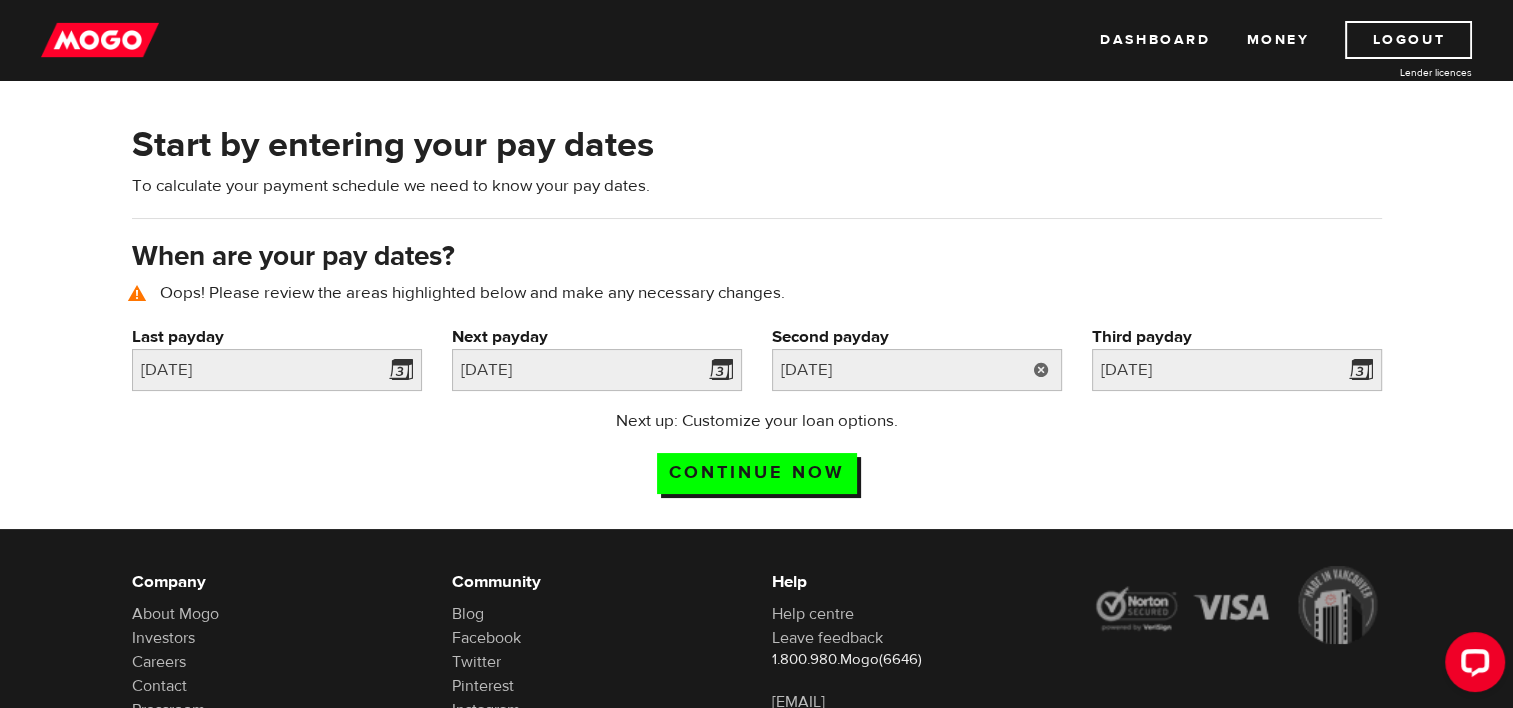 click at bounding box center [1041, 370] 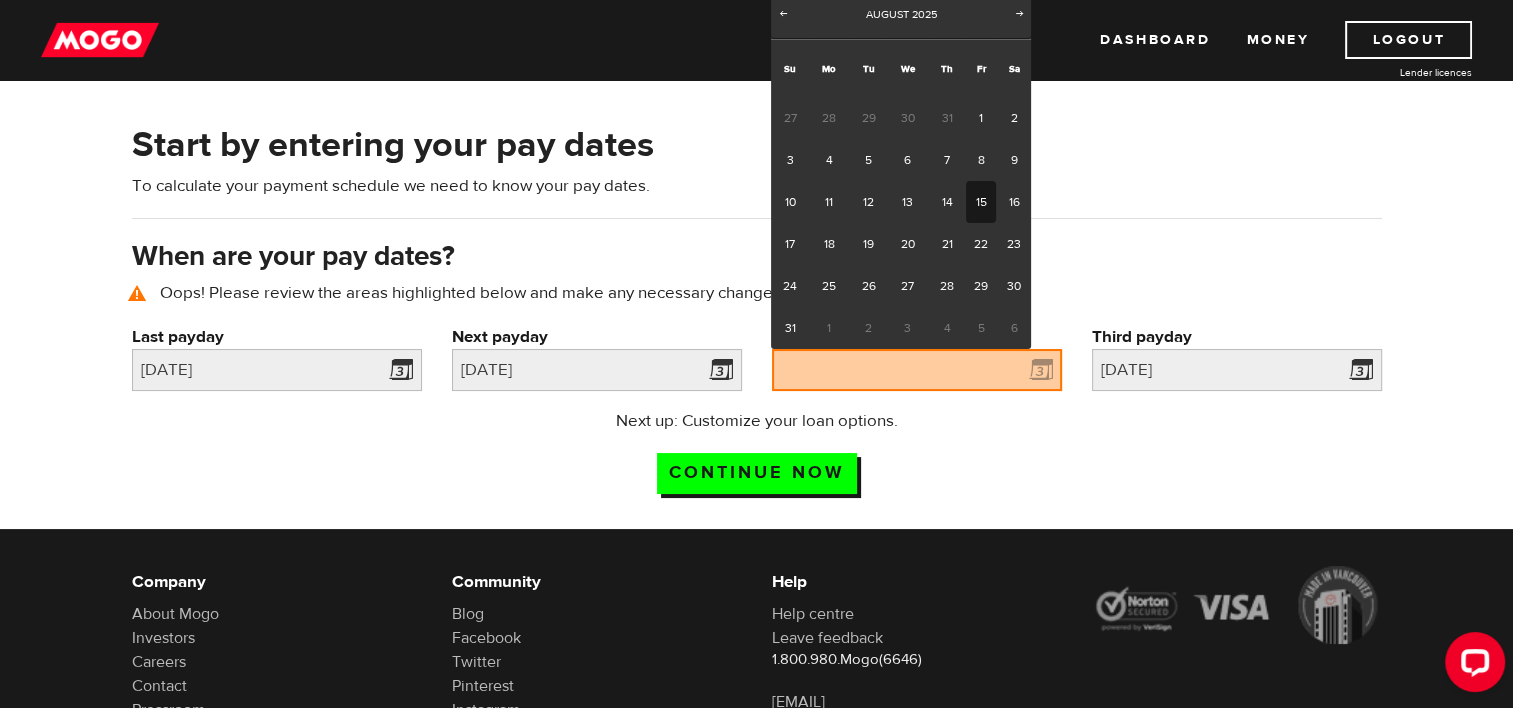click on "15" at bounding box center (981, 202) 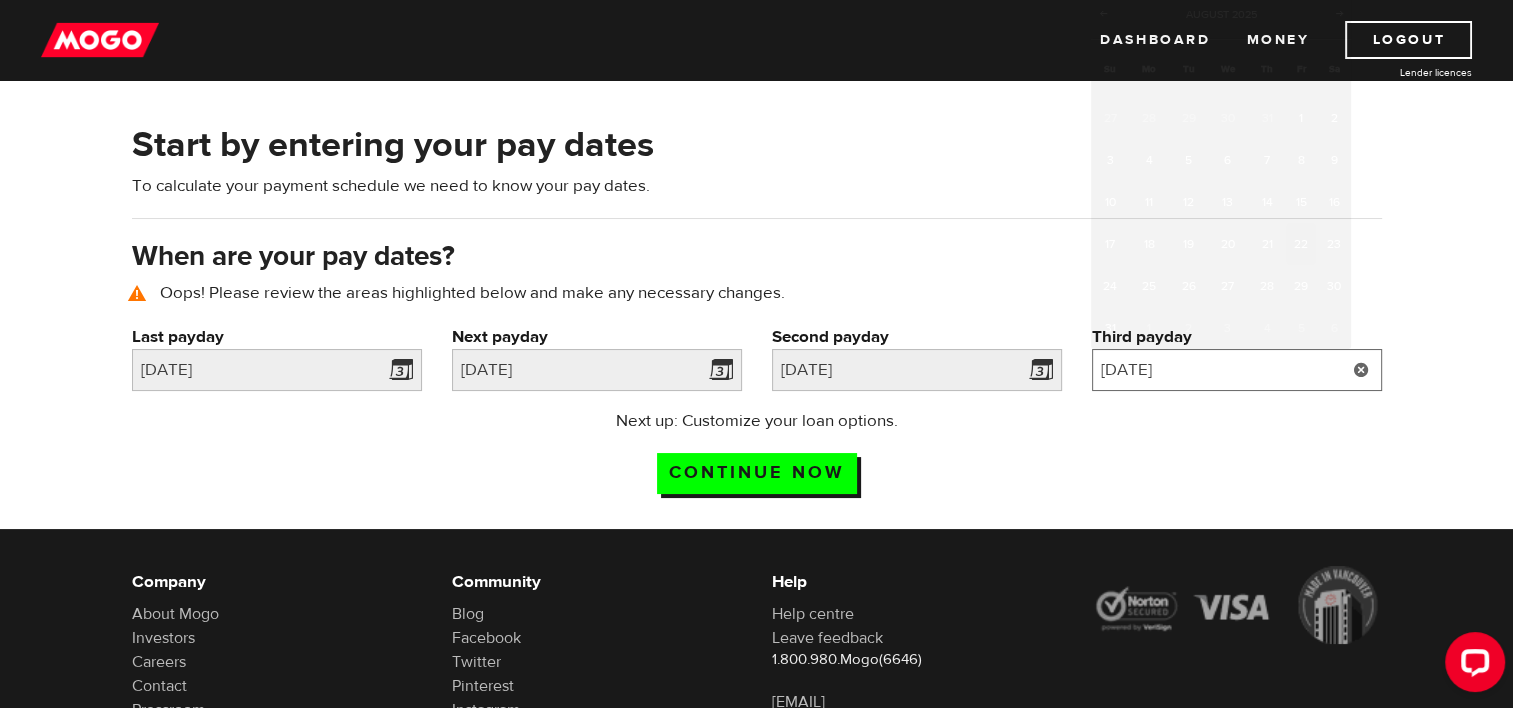click on "2025/8/22" at bounding box center (1237, 370) 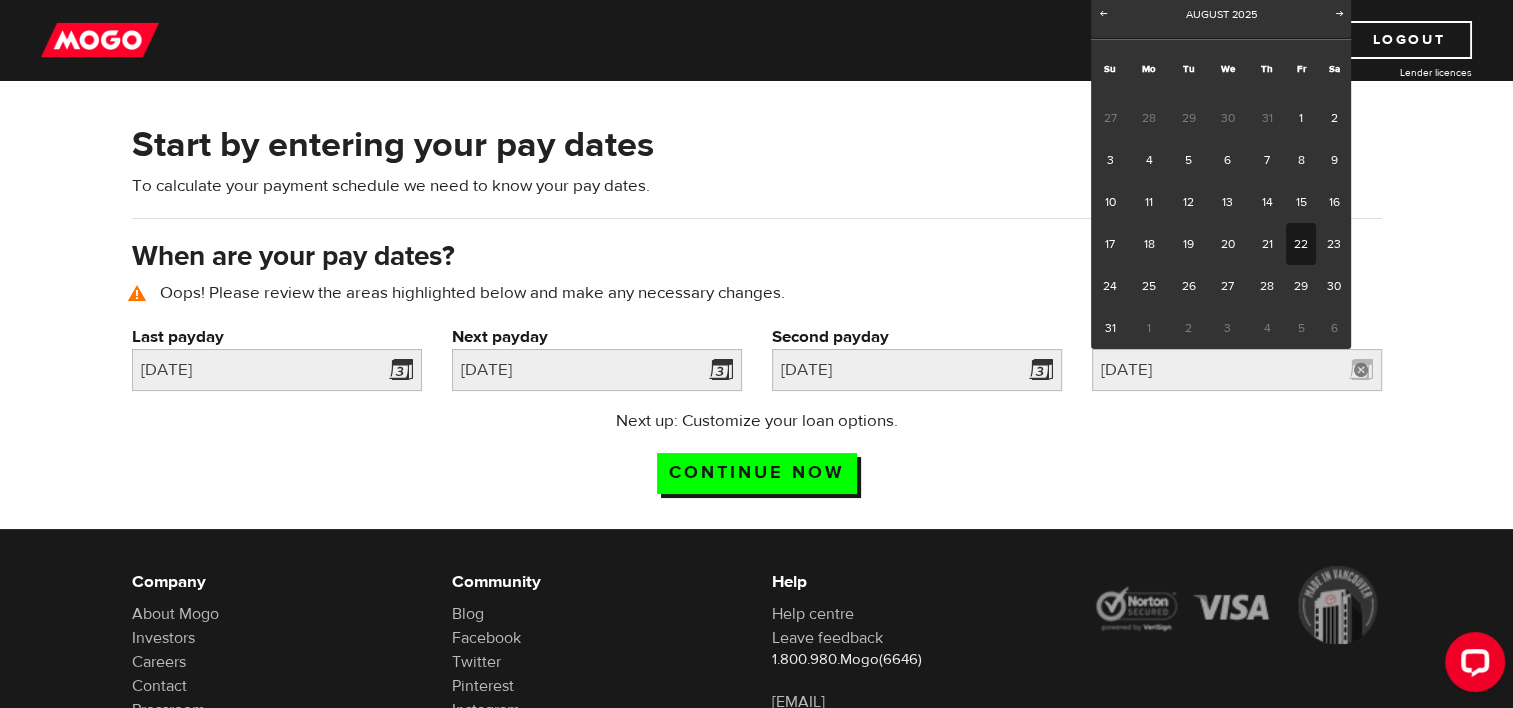 click on "22" at bounding box center [1301, 244] 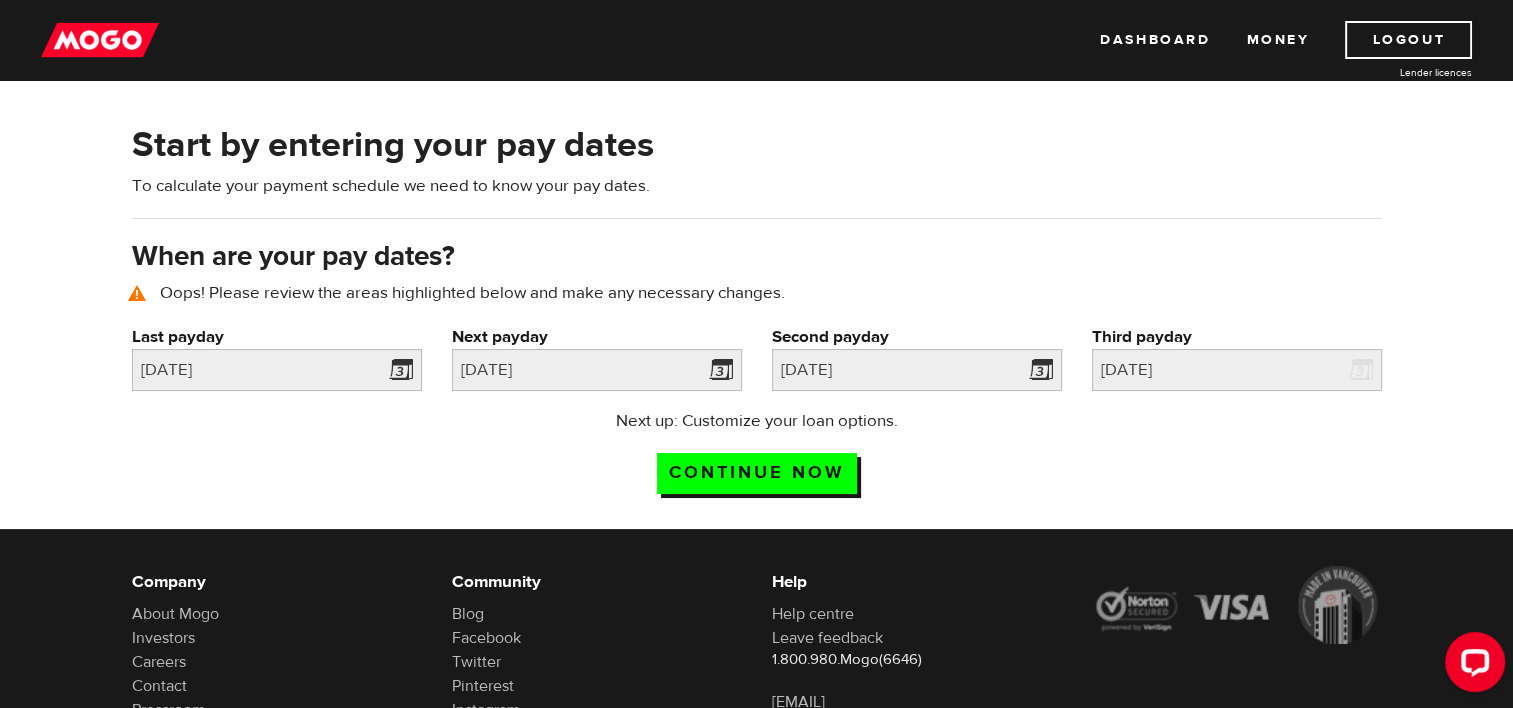 drag, startPoint x: 1250, startPoint y: 471, endPoint x: 1195, endPoint y: 470, distance: 55.00909 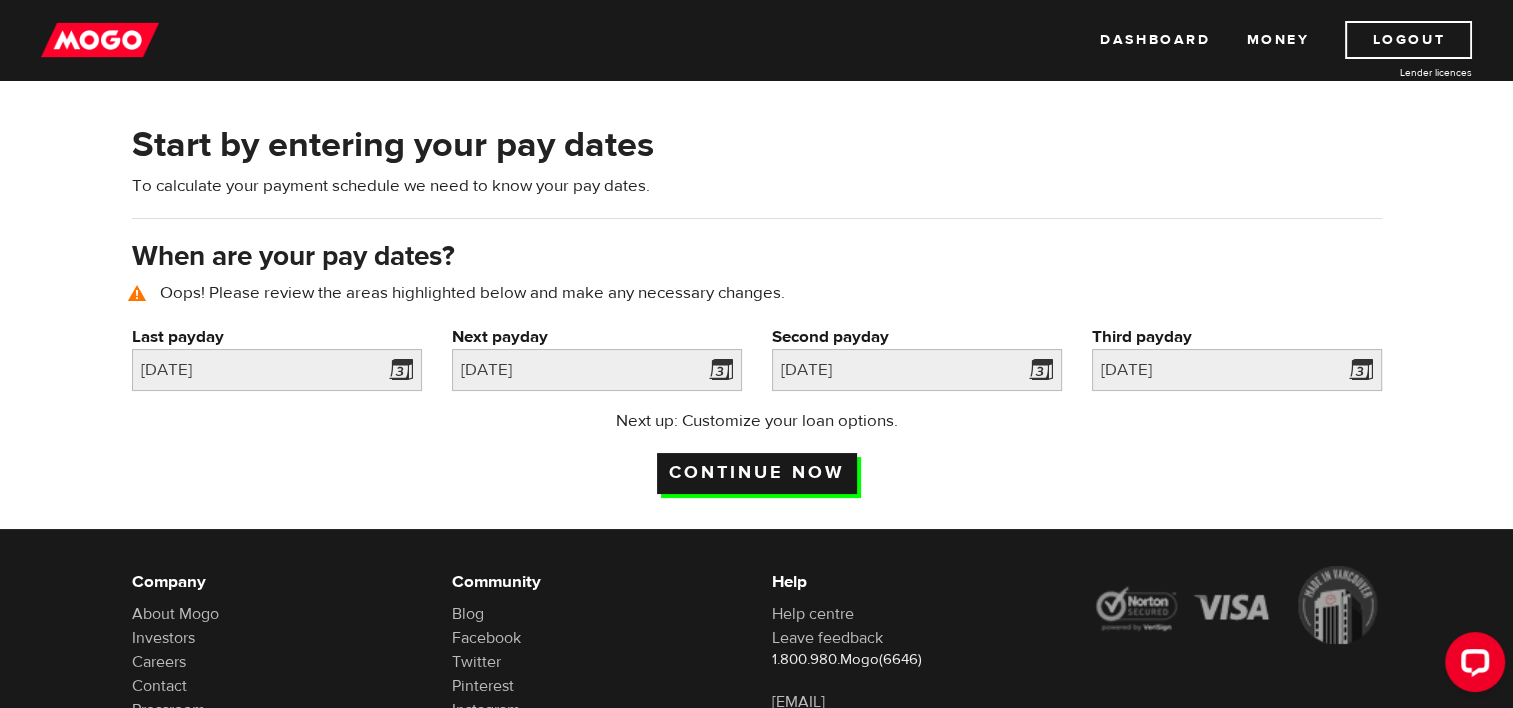 click on "Continue now" at bounding box center [757, 473] 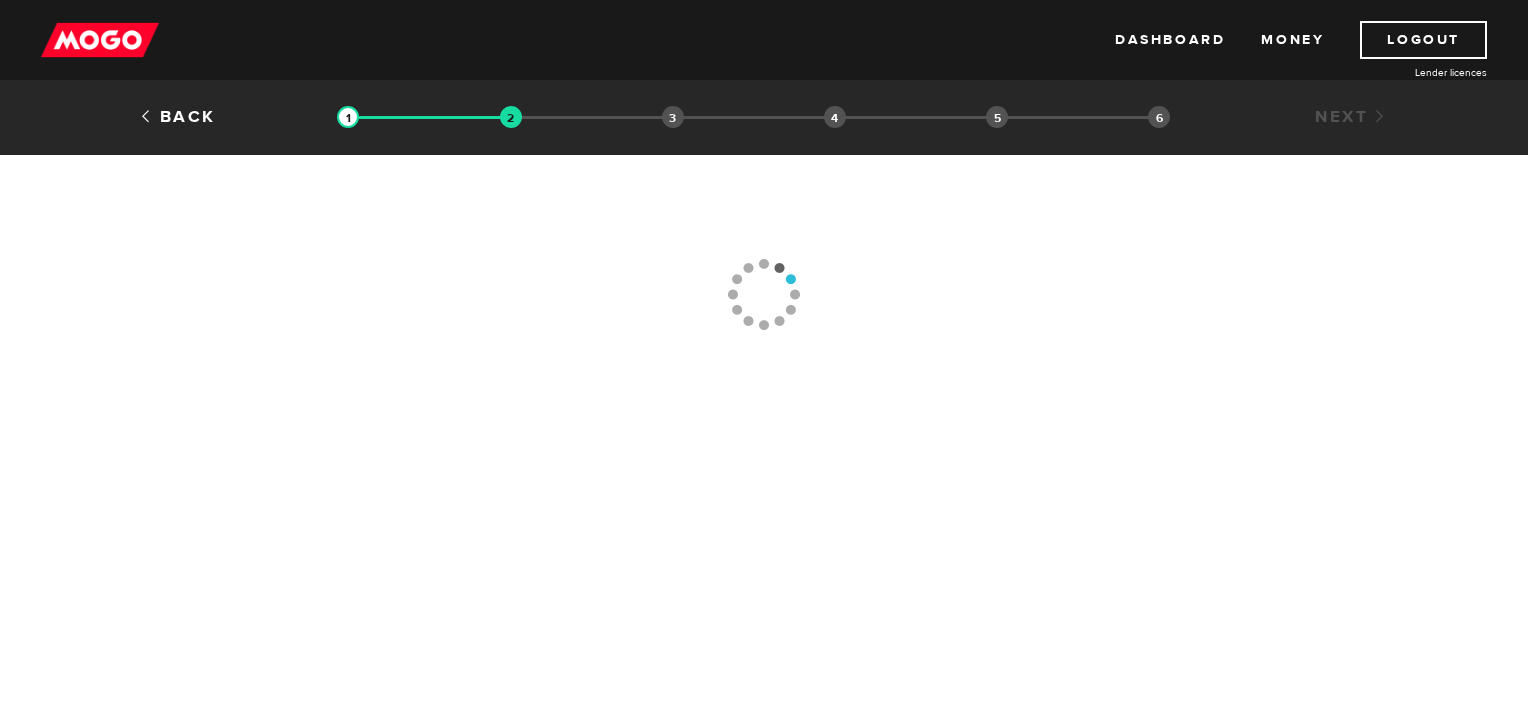 scroll, scrollTop: 0, scrollLeft: 0, axis: both 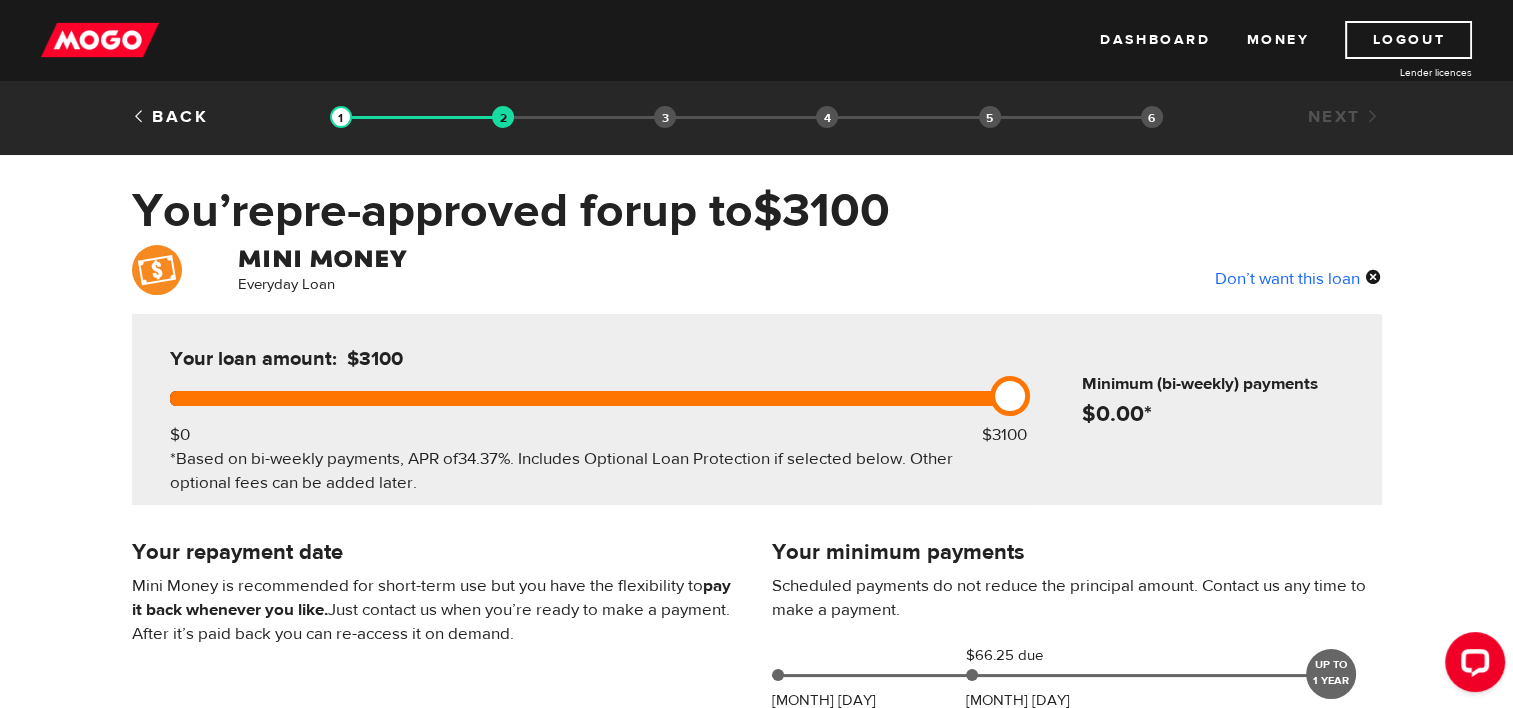 click on "Funding select" at bounding box center (665, 117) 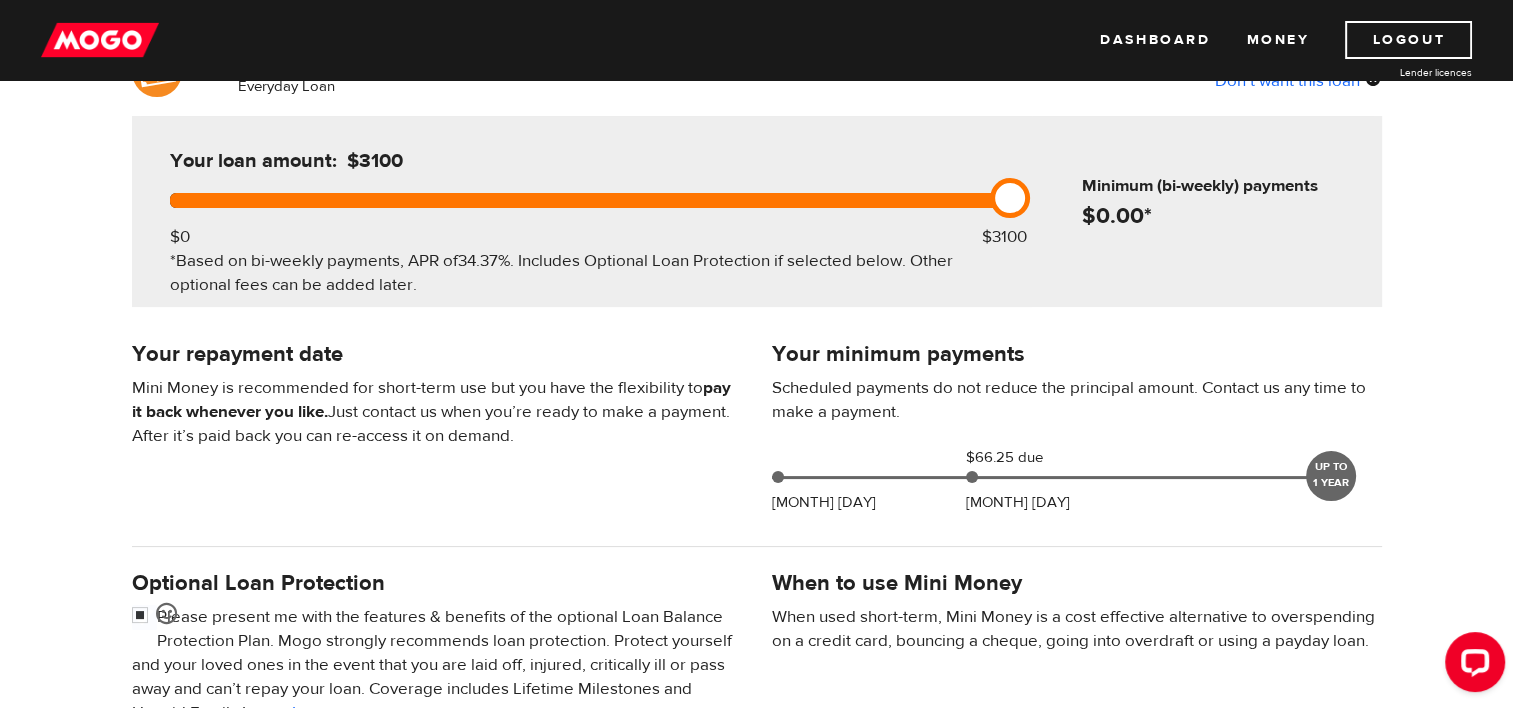 scroll, scrollTop: 200, scrollLeft: 0, axis: vertical 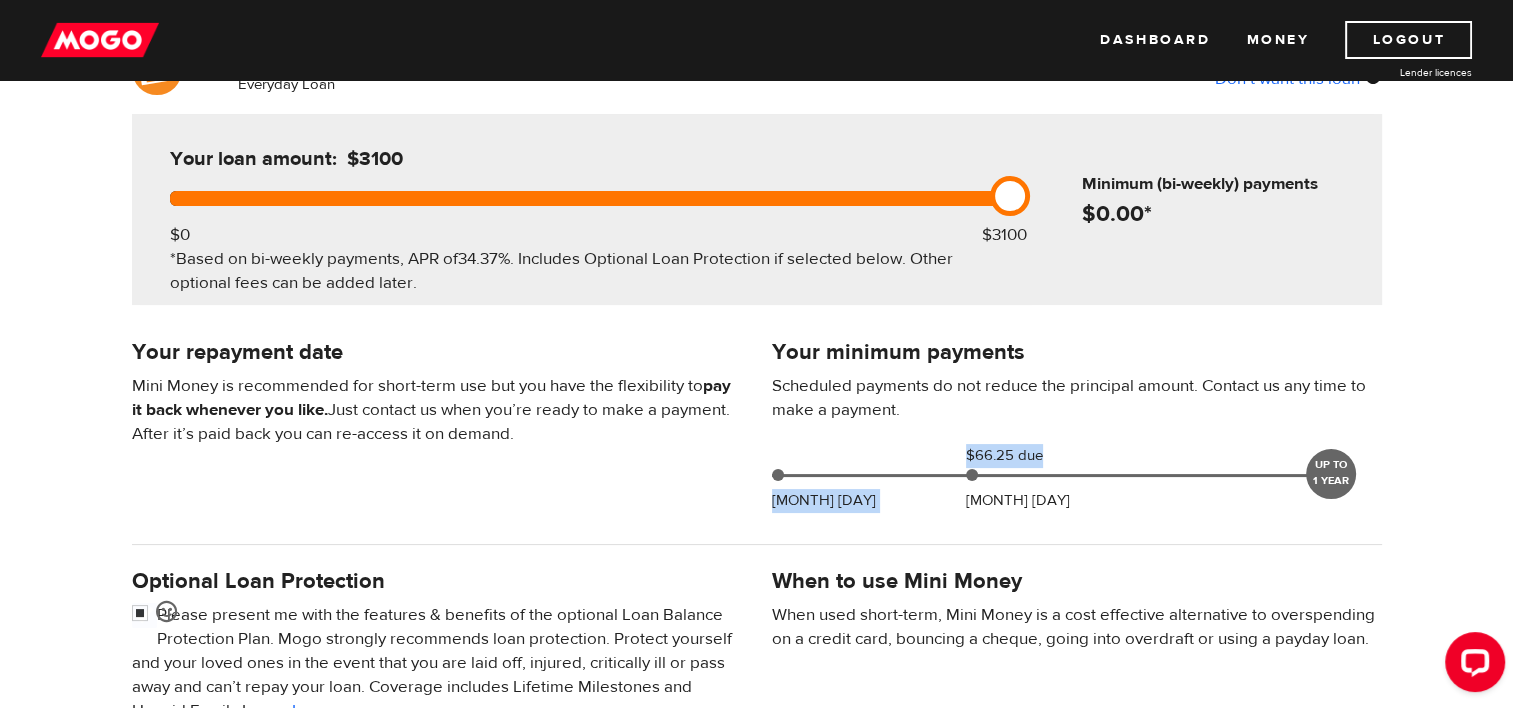 drag, startPoint x: 972, startPoint y: 476, endPoint x: 936, endPoint y: 476, distance: 36 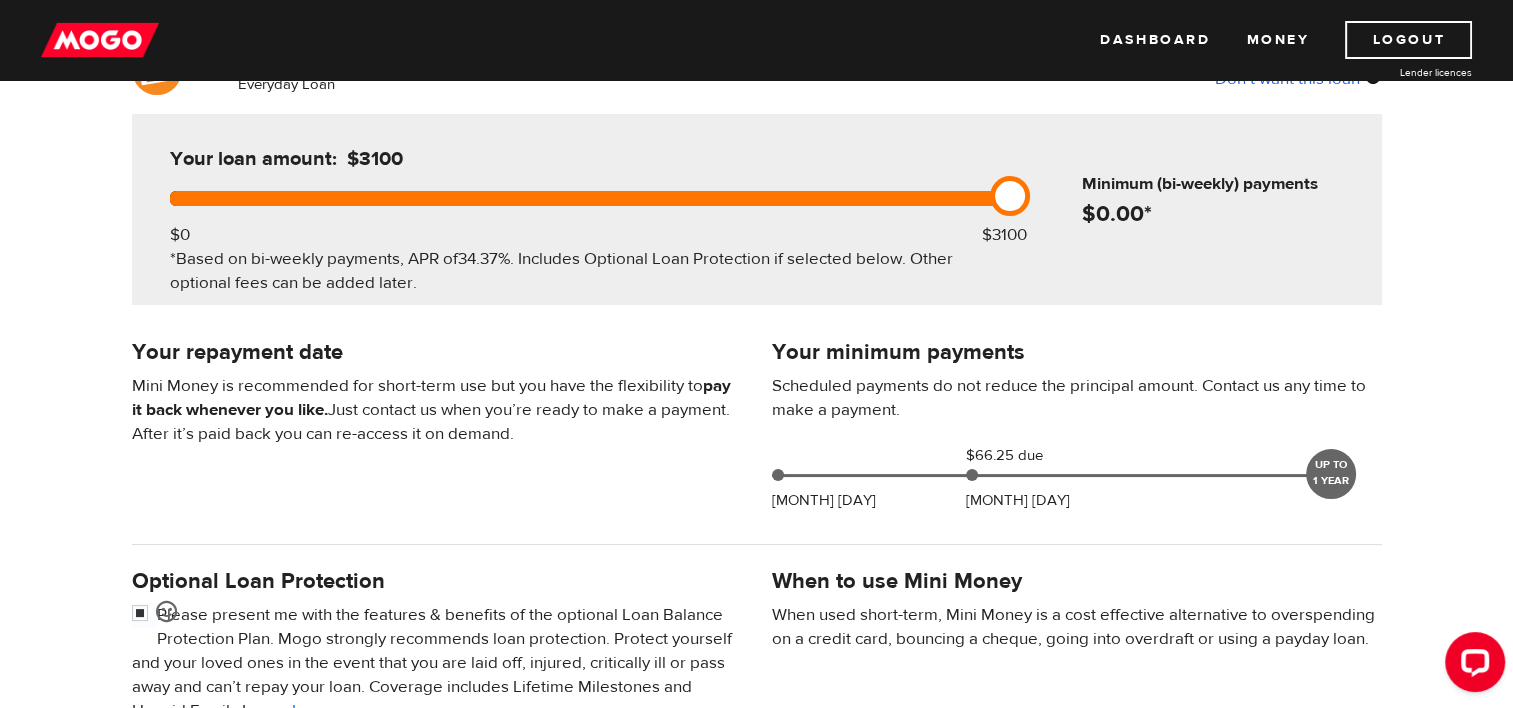 drag, startPoint x: 936, startPoint y: 476, endPoint x: 912, endPoint y: 537, distance: 65.551506 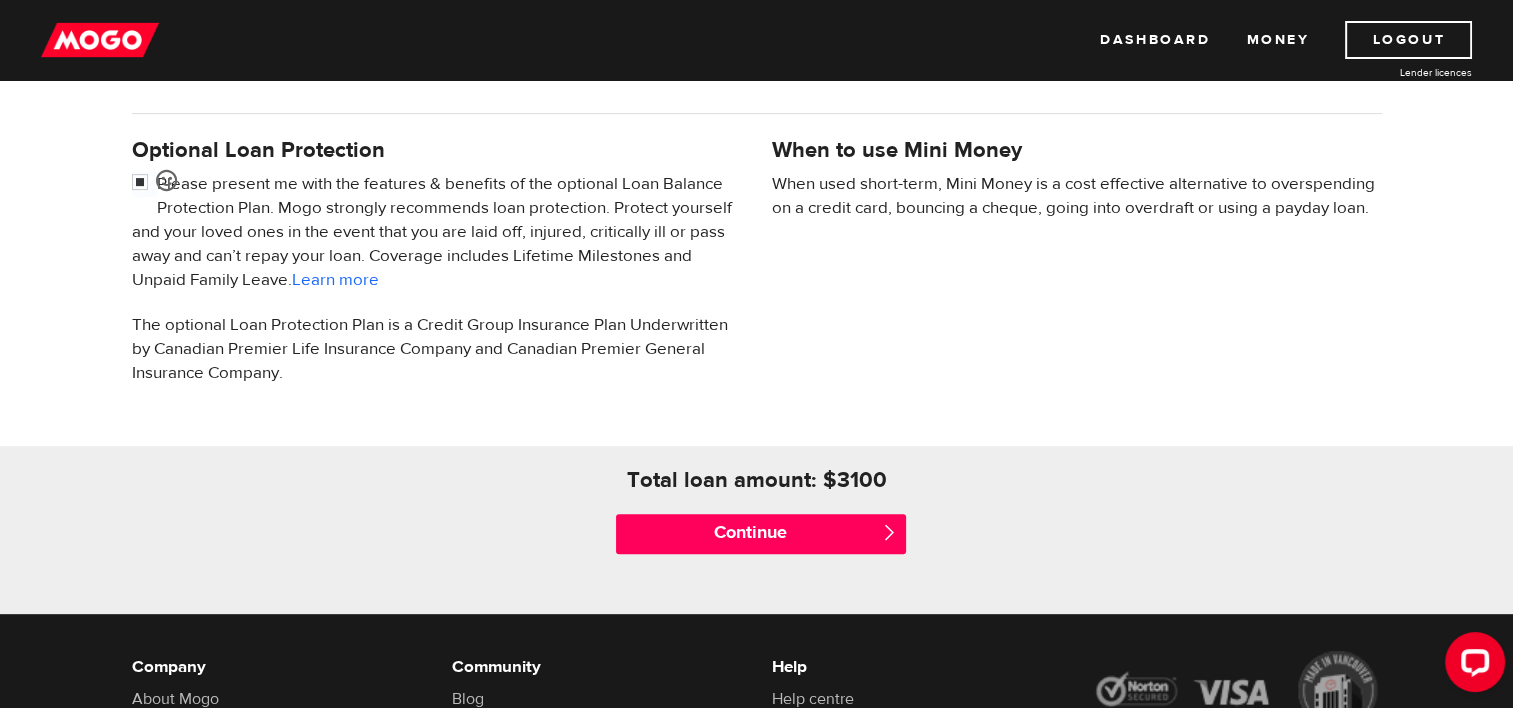scroll, scrollTop: 700, scrollLeft: 0, axis: vertical 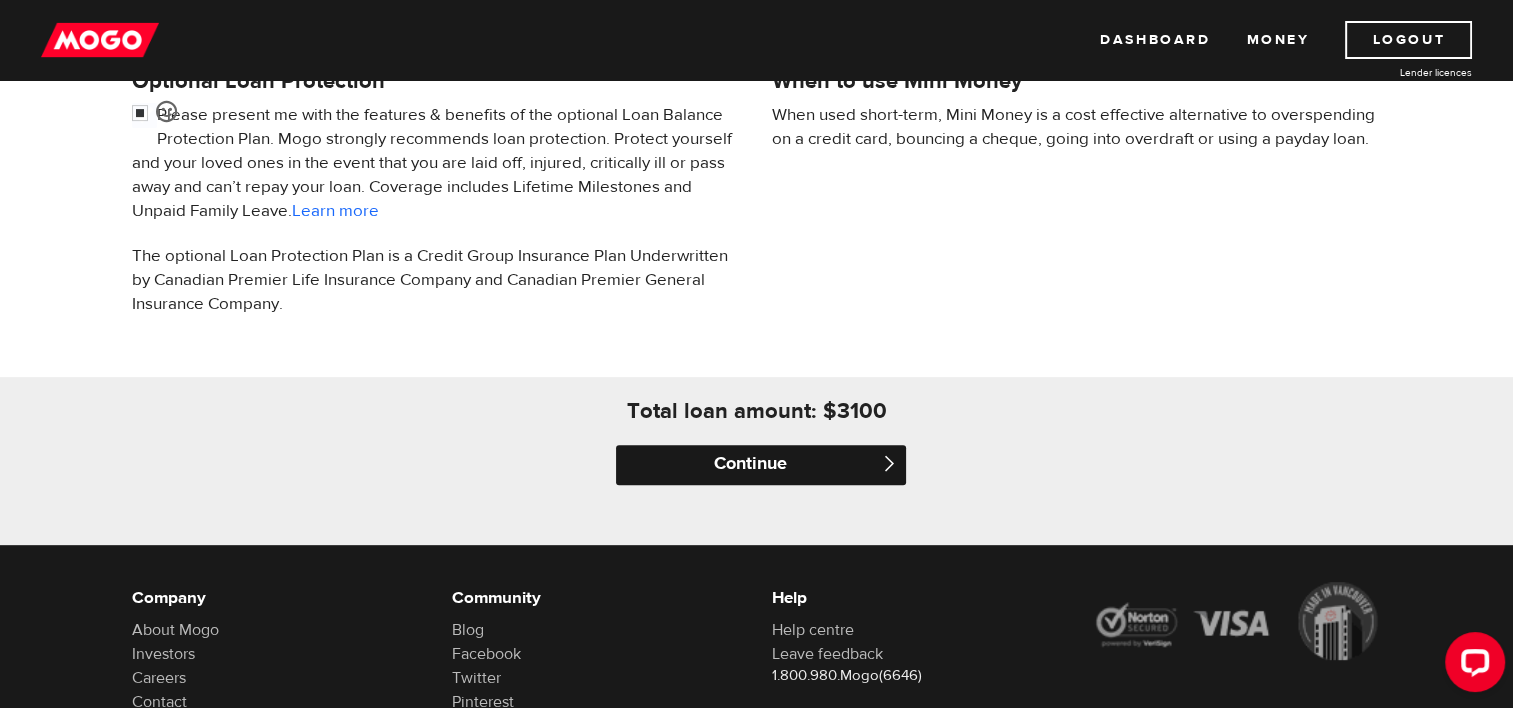 click on "Continue" at bounding box center [761, 465] 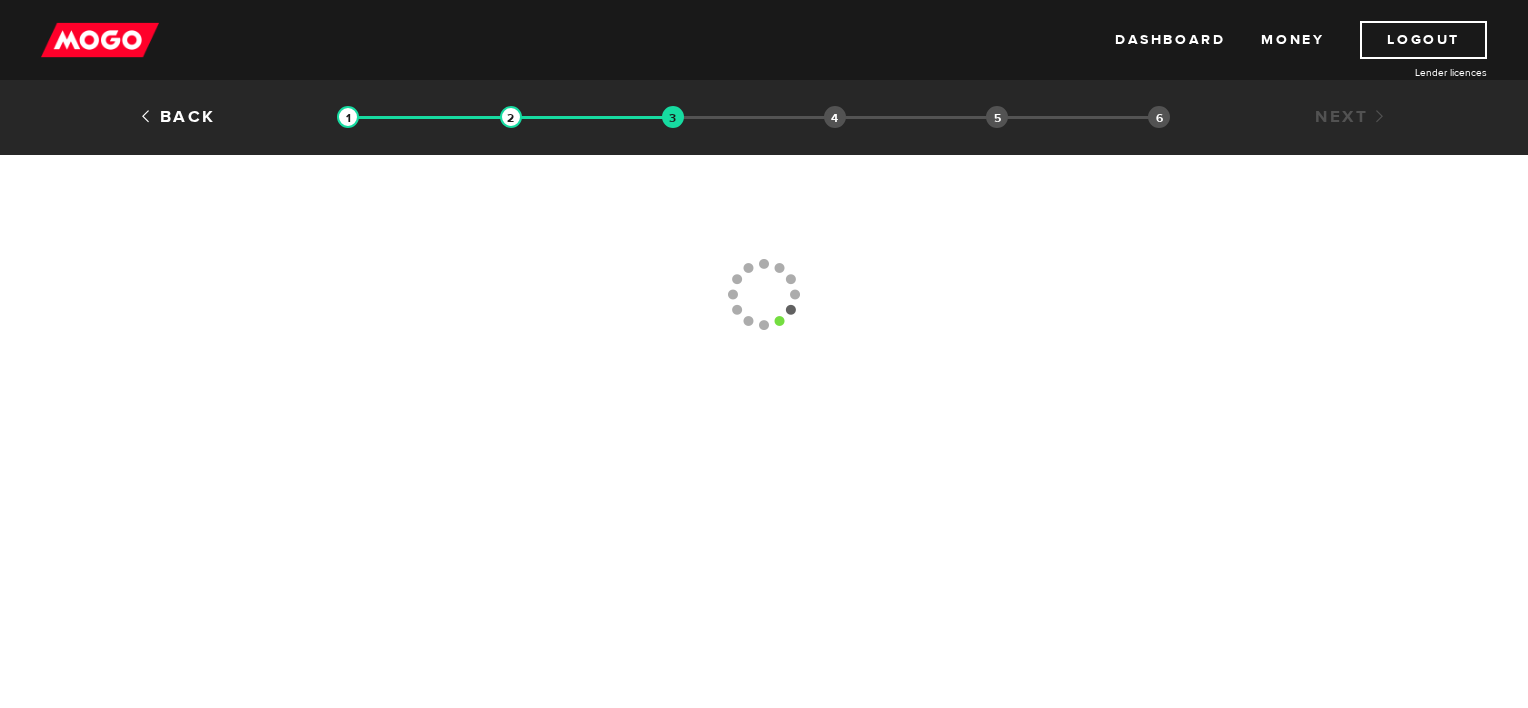 scroll, scrollTop: 0, scrollLeft: 0, axis: both 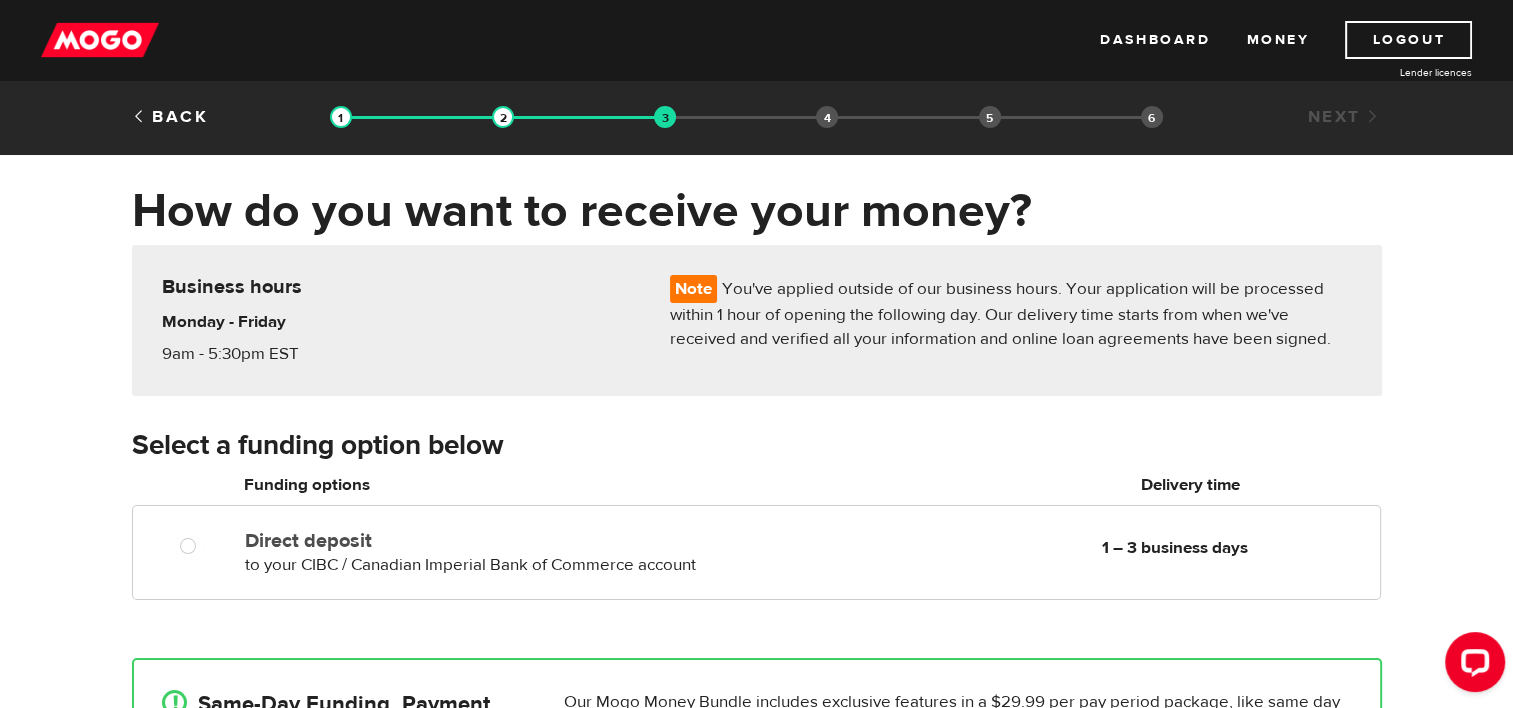 click on "Back Loan approval Loan select Funding select Bank account information Employment information Summary Next" at bounding box center (756, 117) 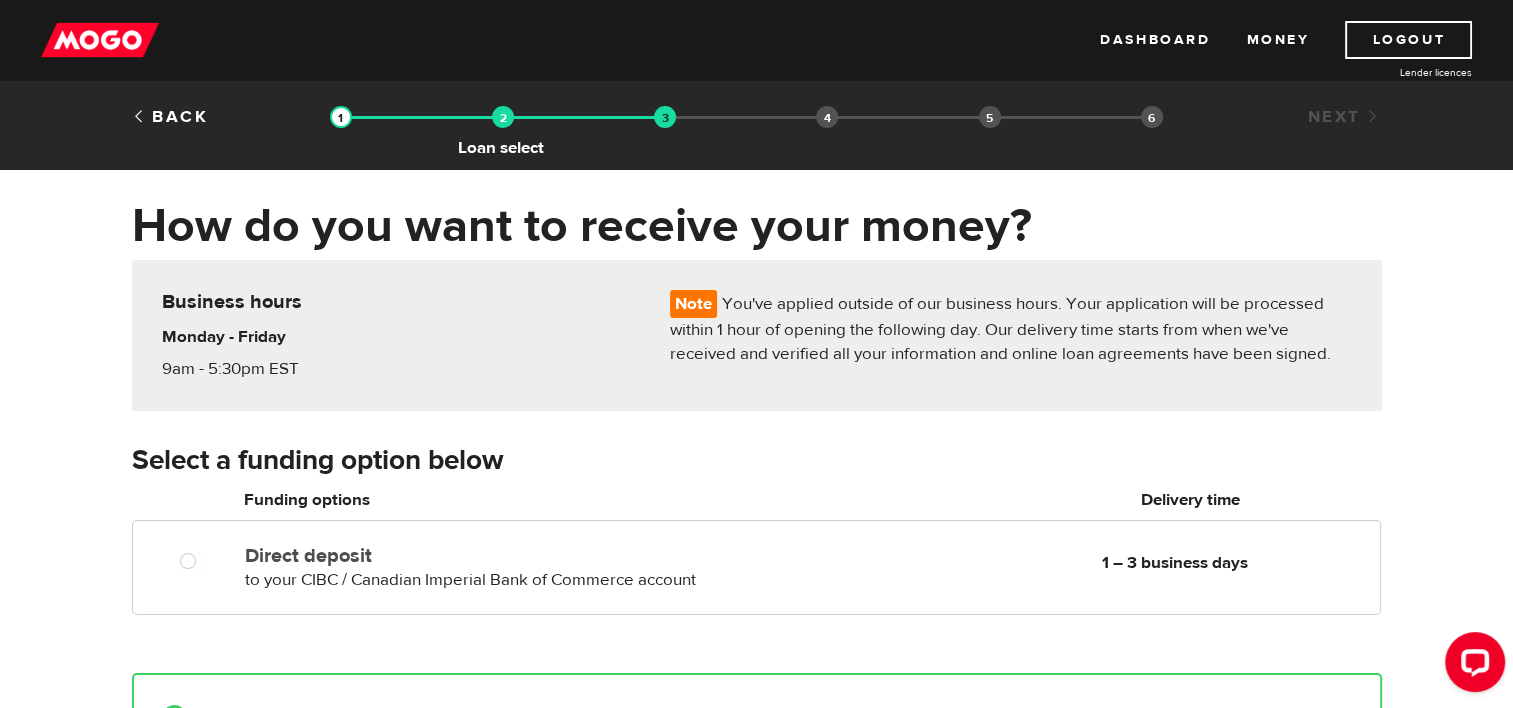 click at bounding box center [503, 117] 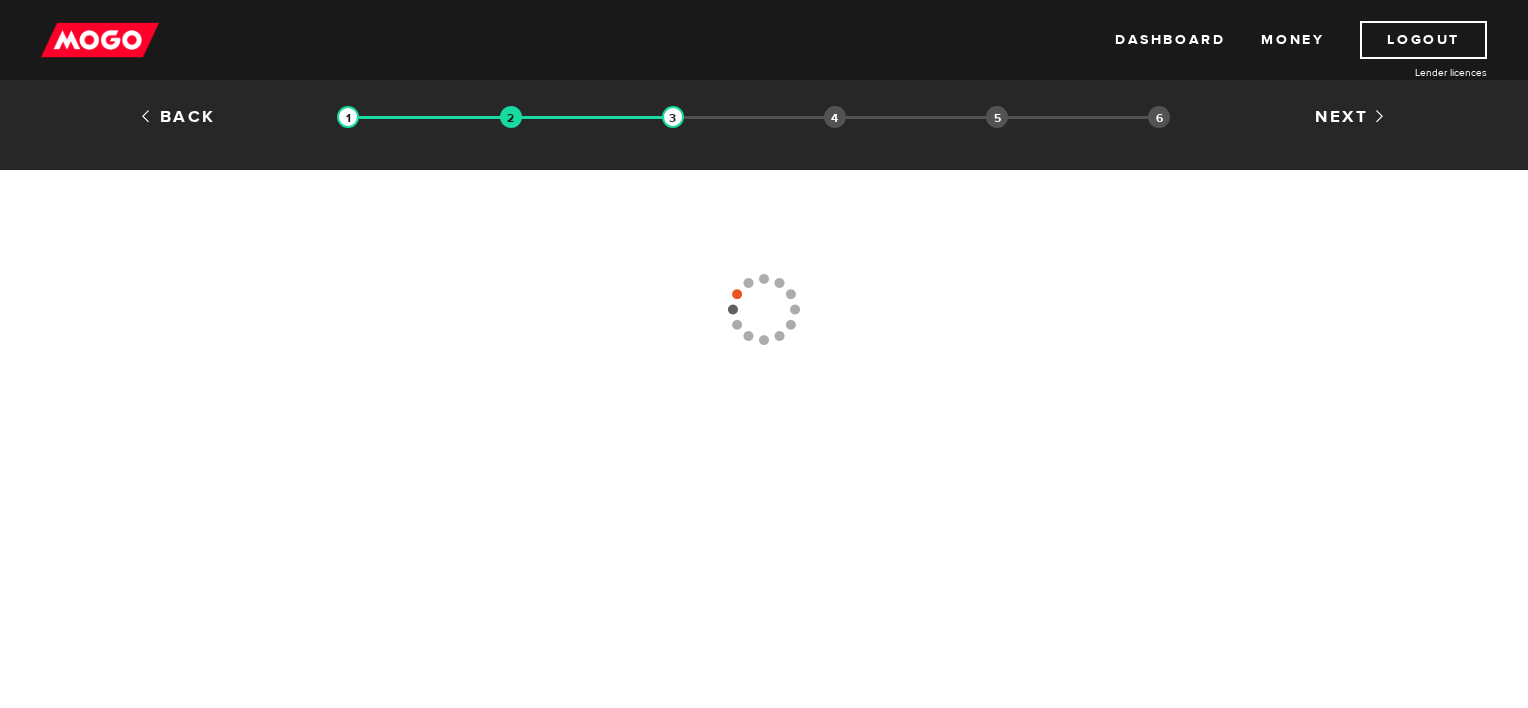 scroll, scrollTop: 0, scrollLeft: 0, axis: both 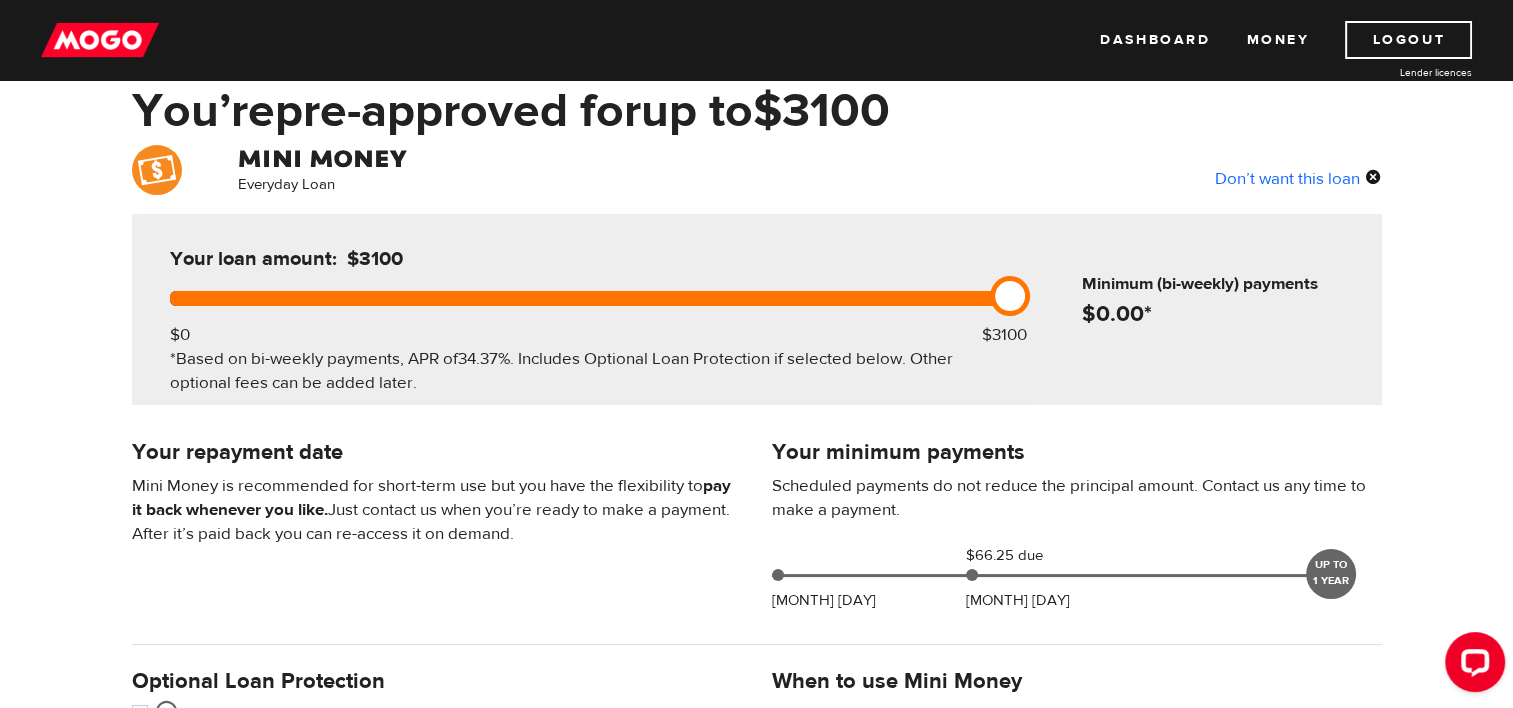 click on "Don’t want this loan" at bounding box center (1298, 178) 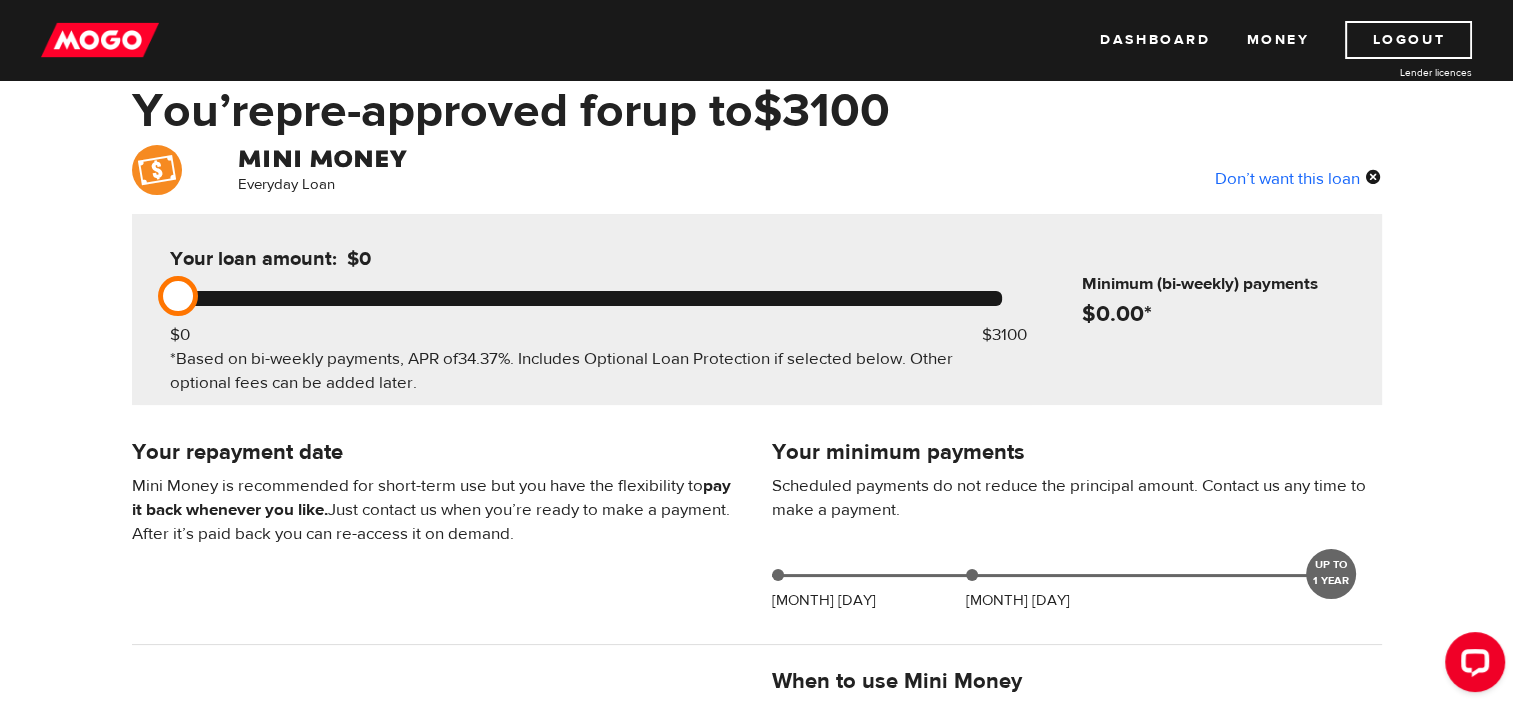 click on "Don’t want this loan" at bounding box center (1298, 178) 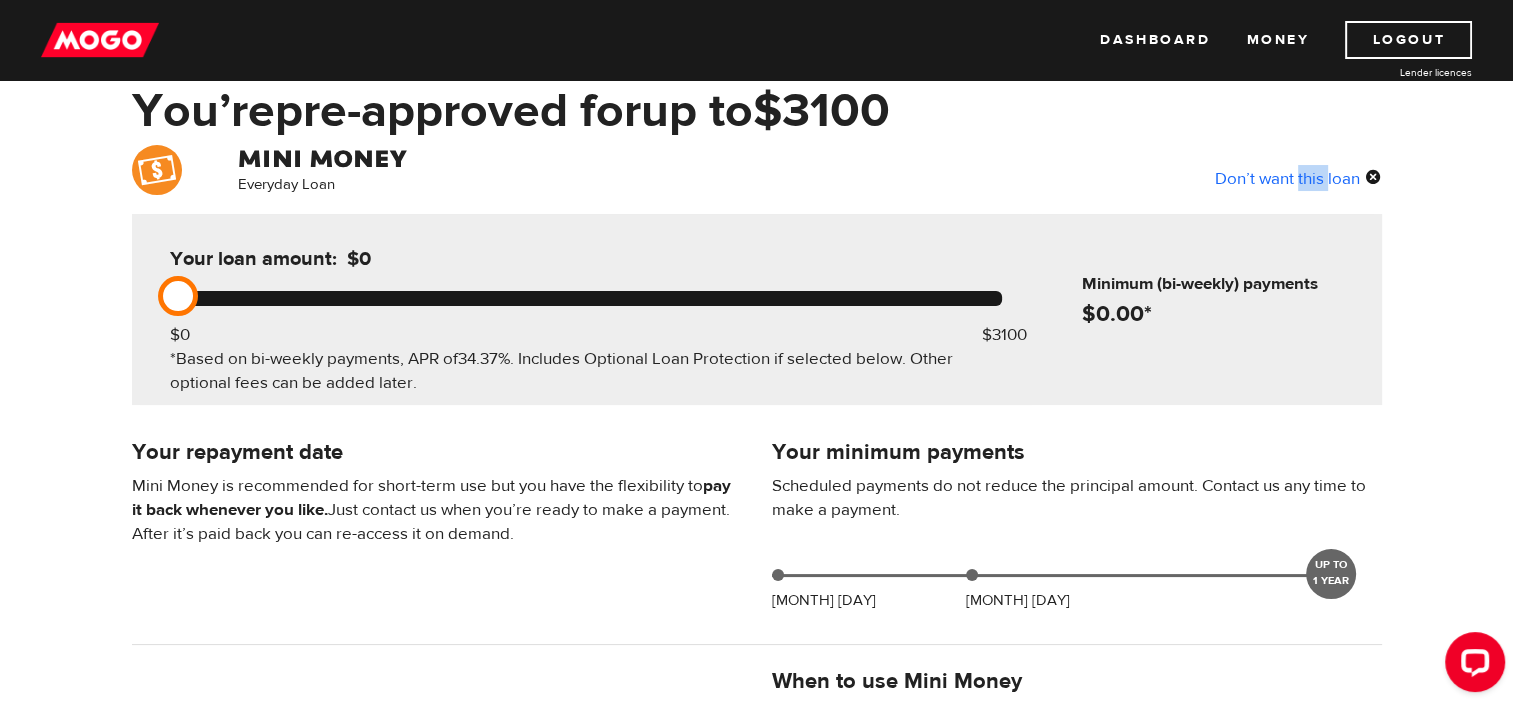 click on "Don’t want this loan" at bounding box center [1298, 178] 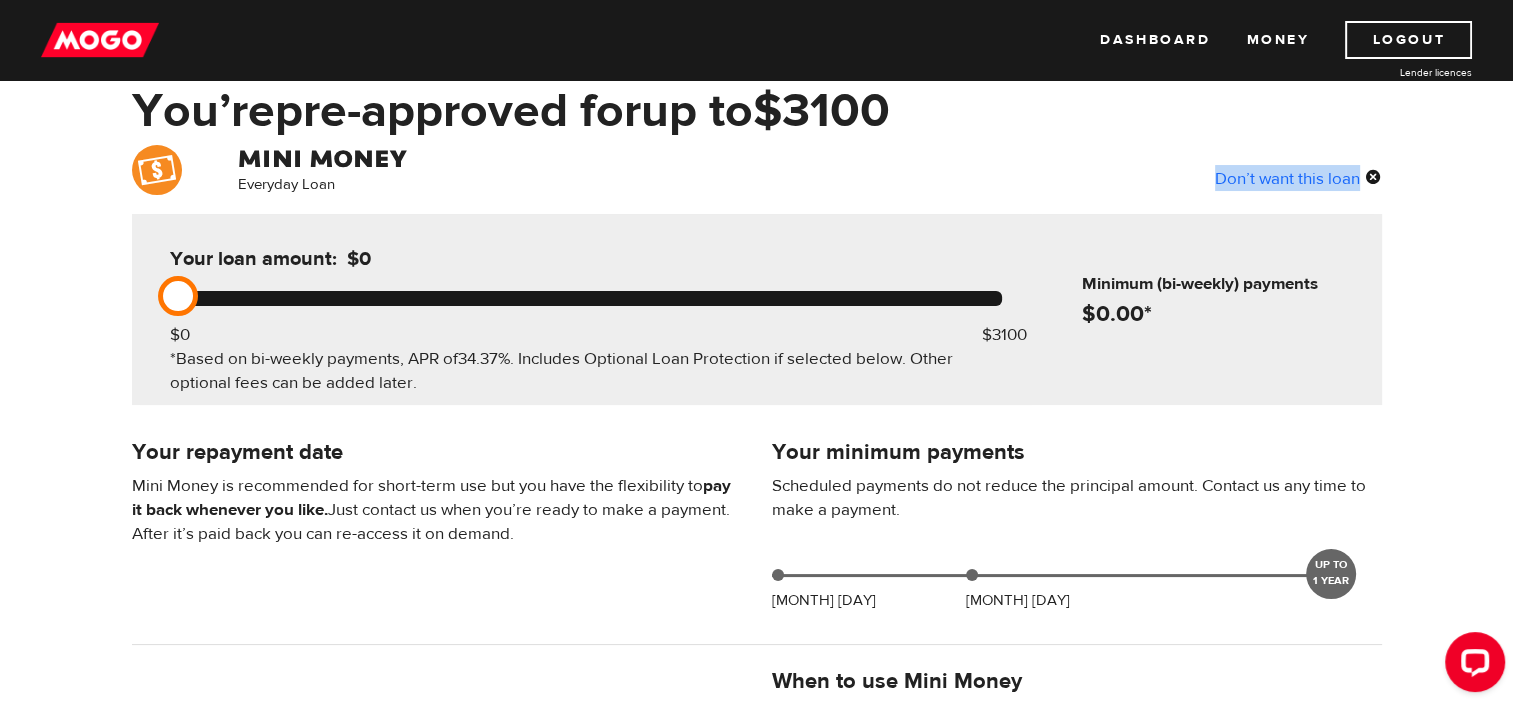 click on "Don’t want this loan" at bounding box center (1298, 178) 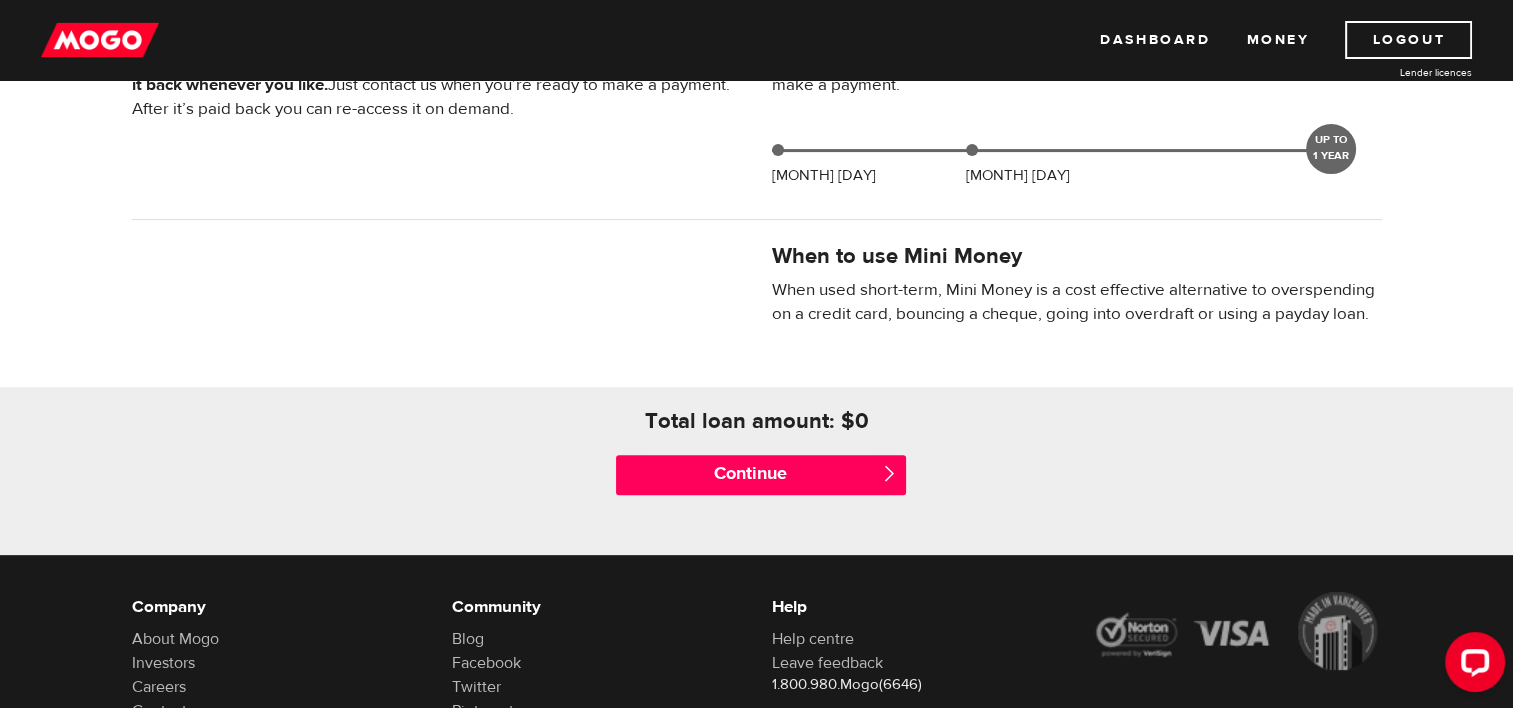 scroll, scrollTop: 600, scrollLeft: 0, axis: vertical 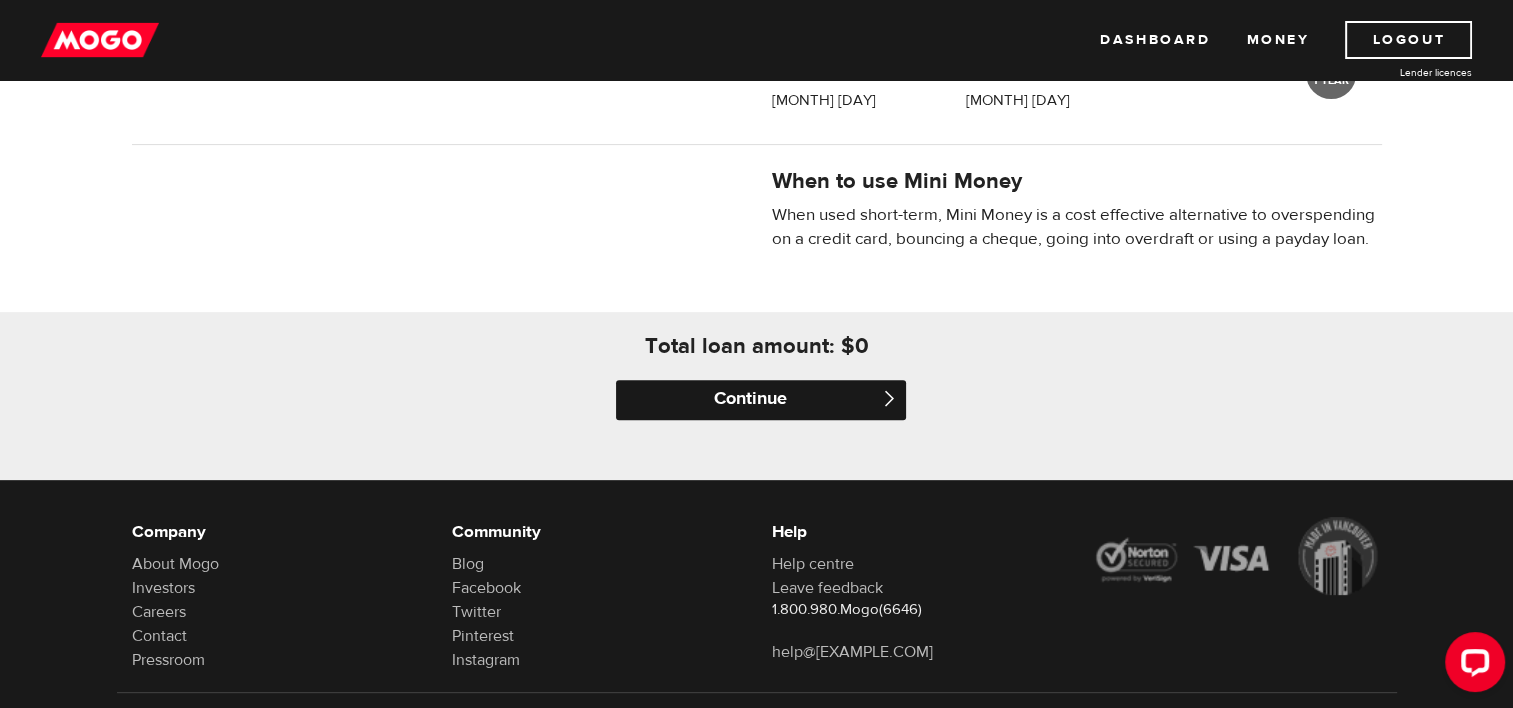 click on "Continue" at bounding box center [761, 400] 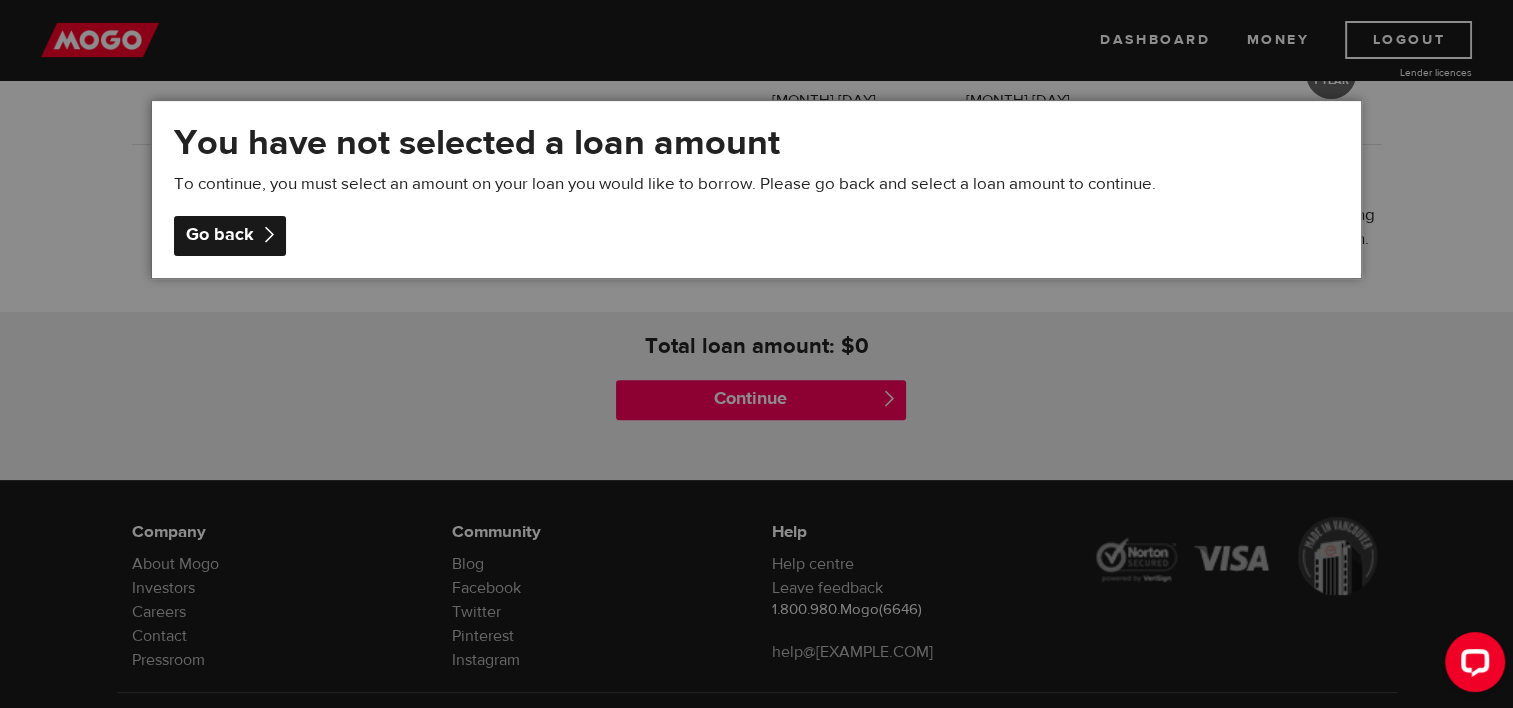 click on "Go back" at bounding box center [230, 236] 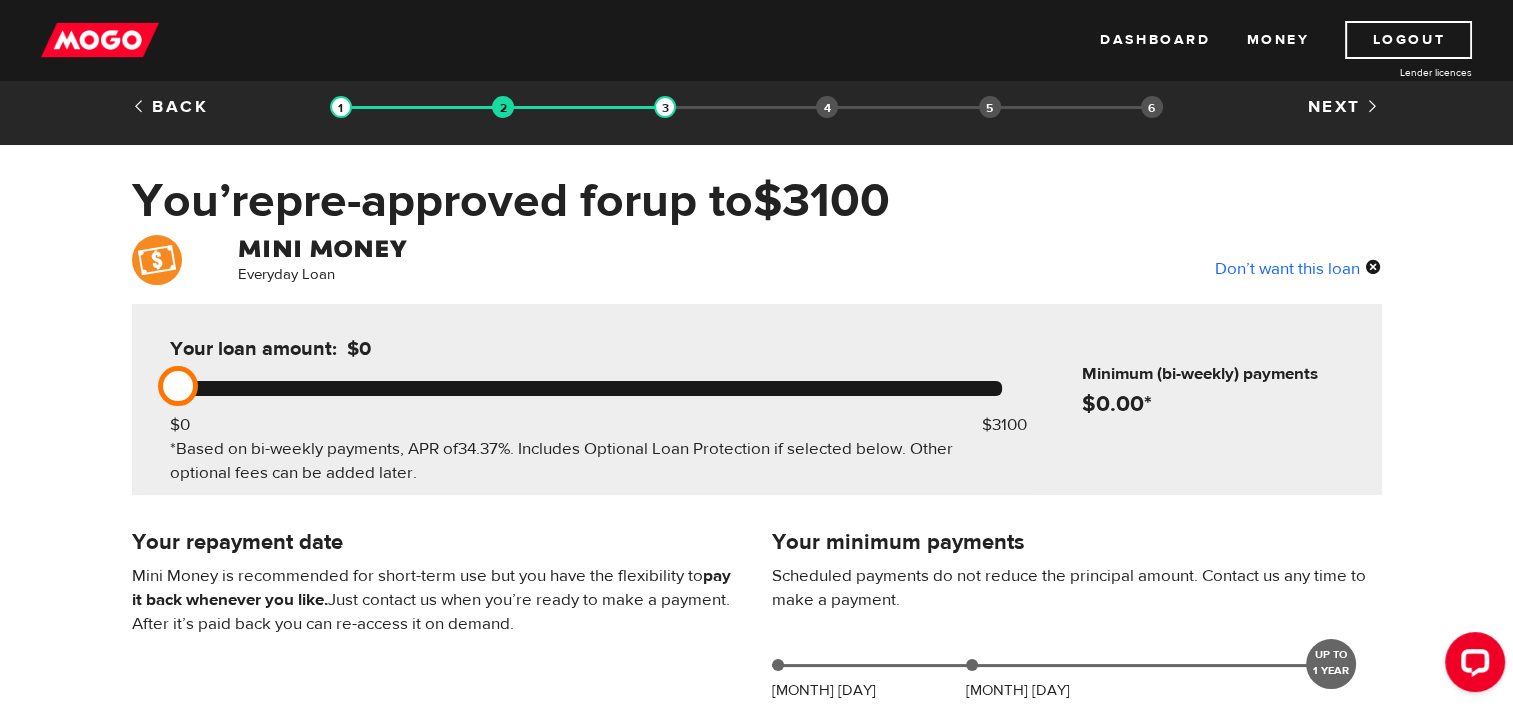 scroll, scrollTop: 0, scrollLeft: 0, axis: both 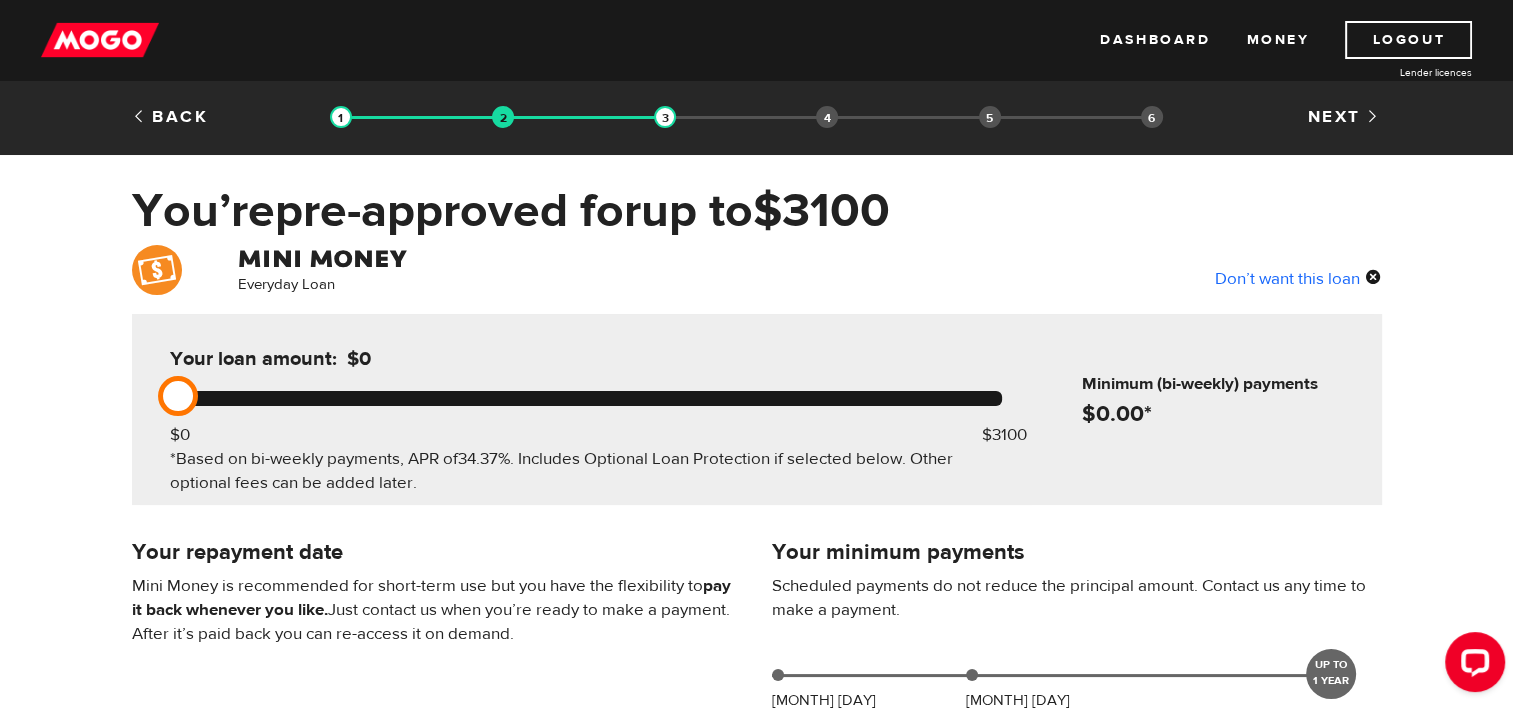 click on "Don’t want this loan" at bounding box center [1298, 278] 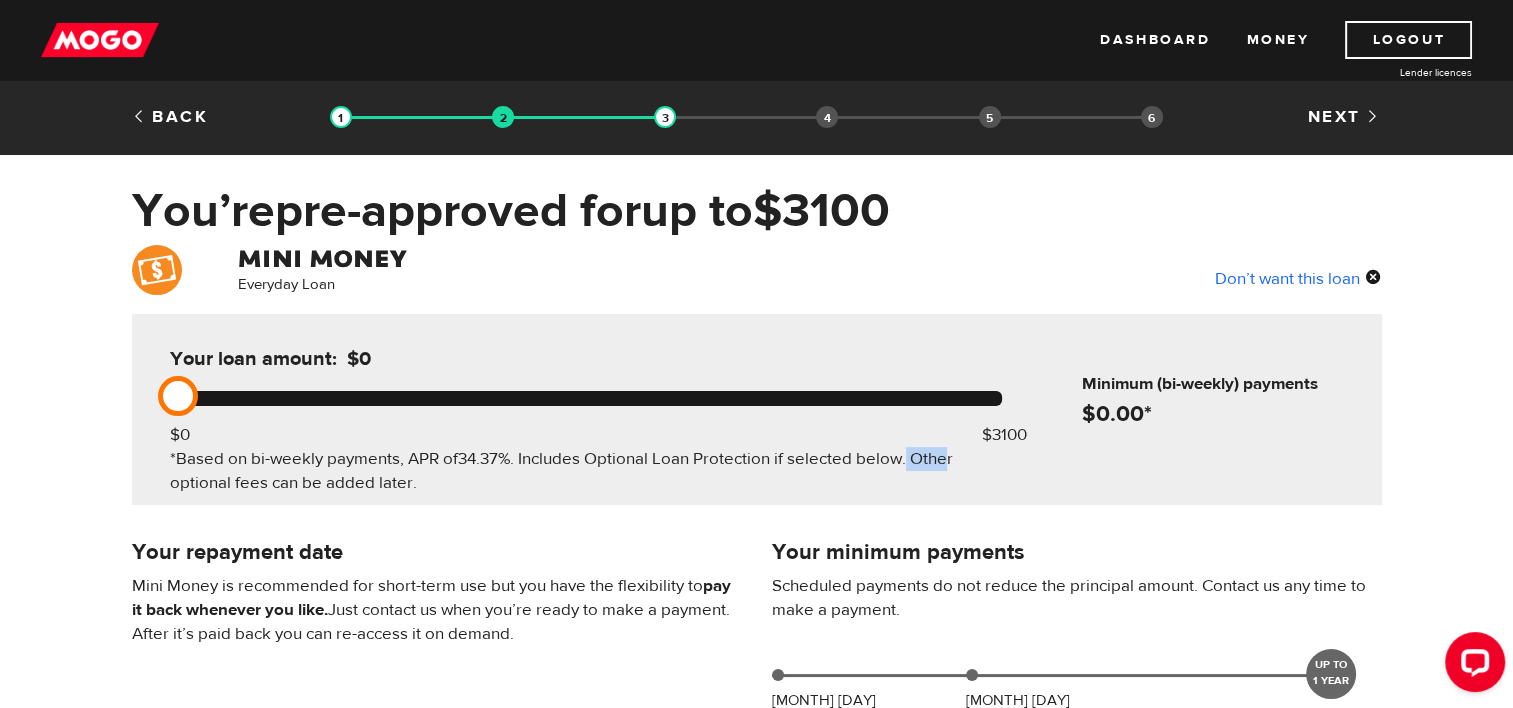 drag, startPoint x: 909, startPoint y: 432, endPoint x: 959, endPoint y: 426, distance: 50.358715 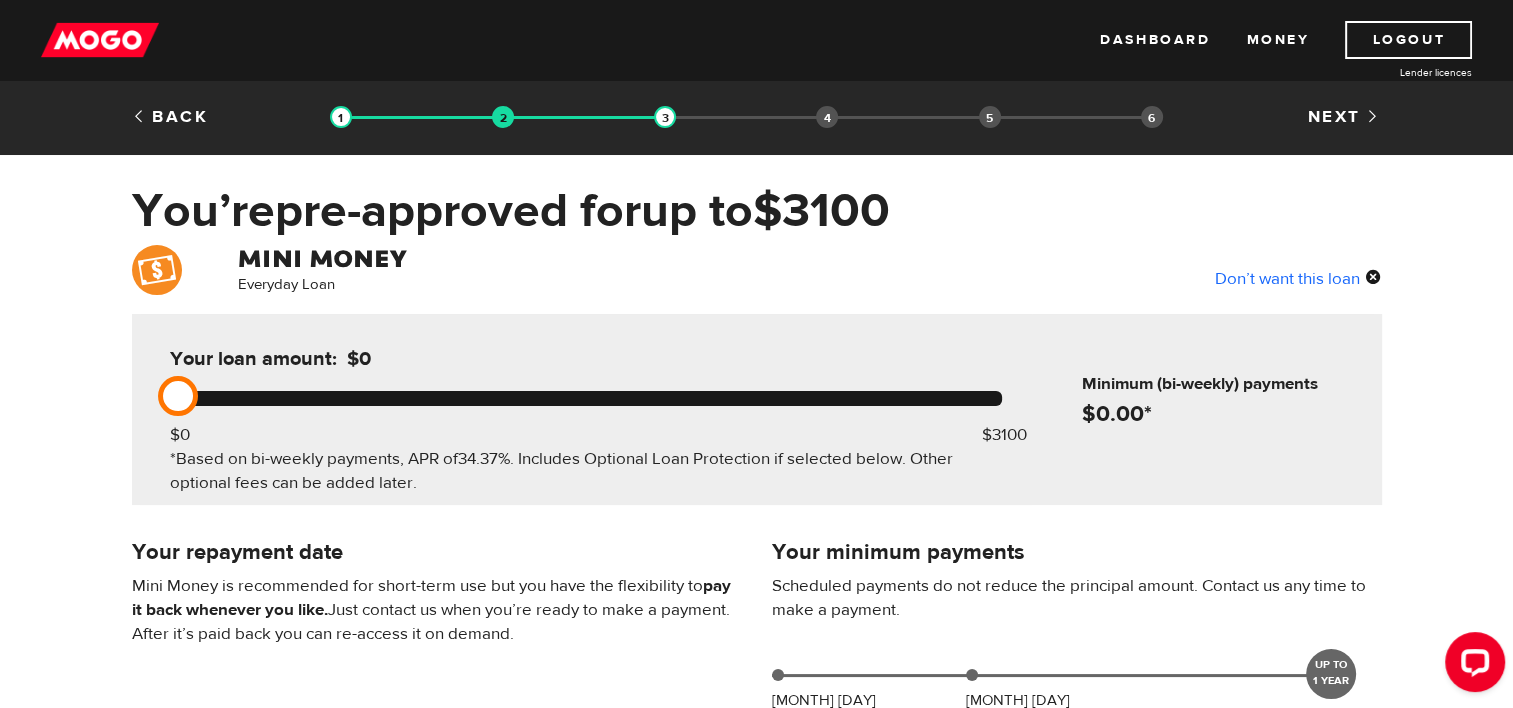 drag, startPoint x: 959, startPoint y: 426, endPoint x: 1006, endPoint y: 472, distance: 65.76473 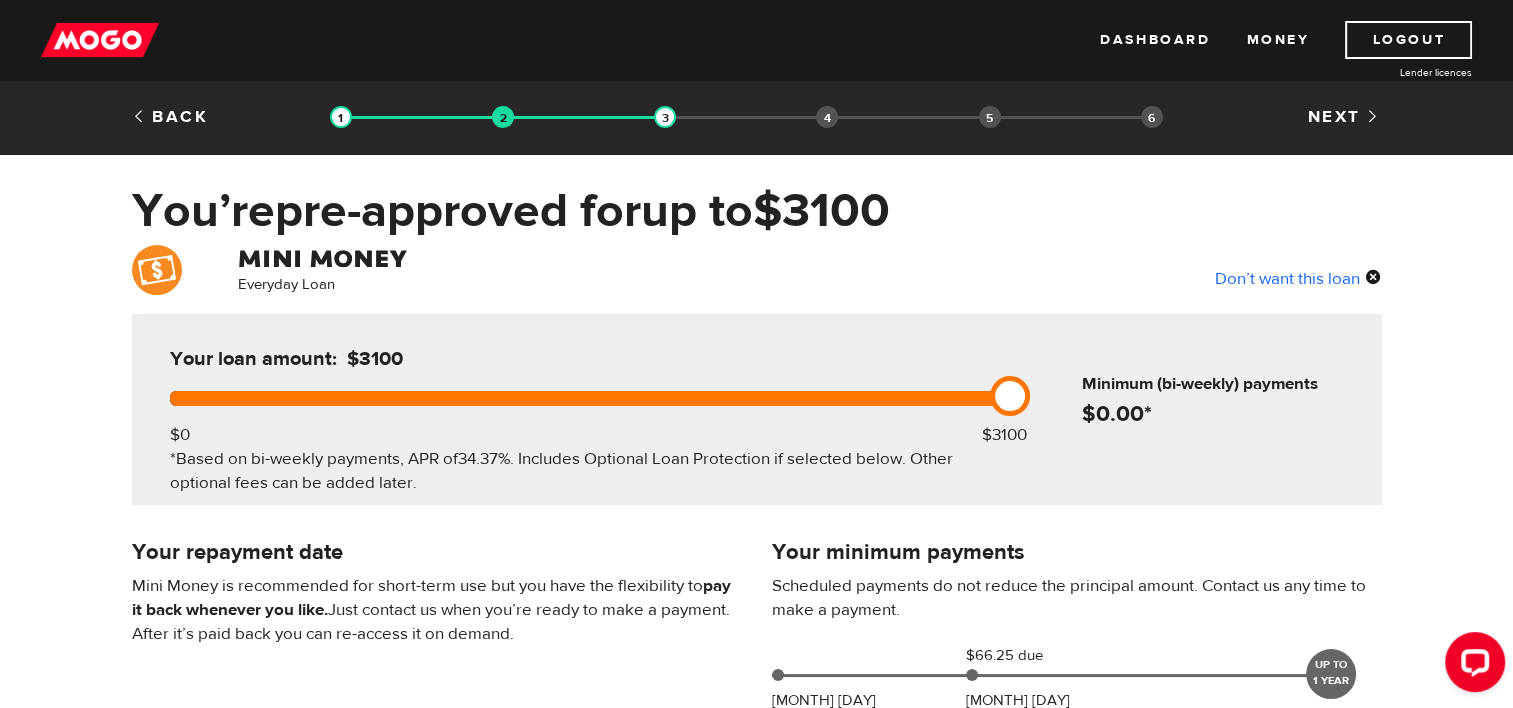 drag, startPoint x: 980, startPoint y: 396, endPoint x: 1032, endPoint y: 395, distance: 52.009613 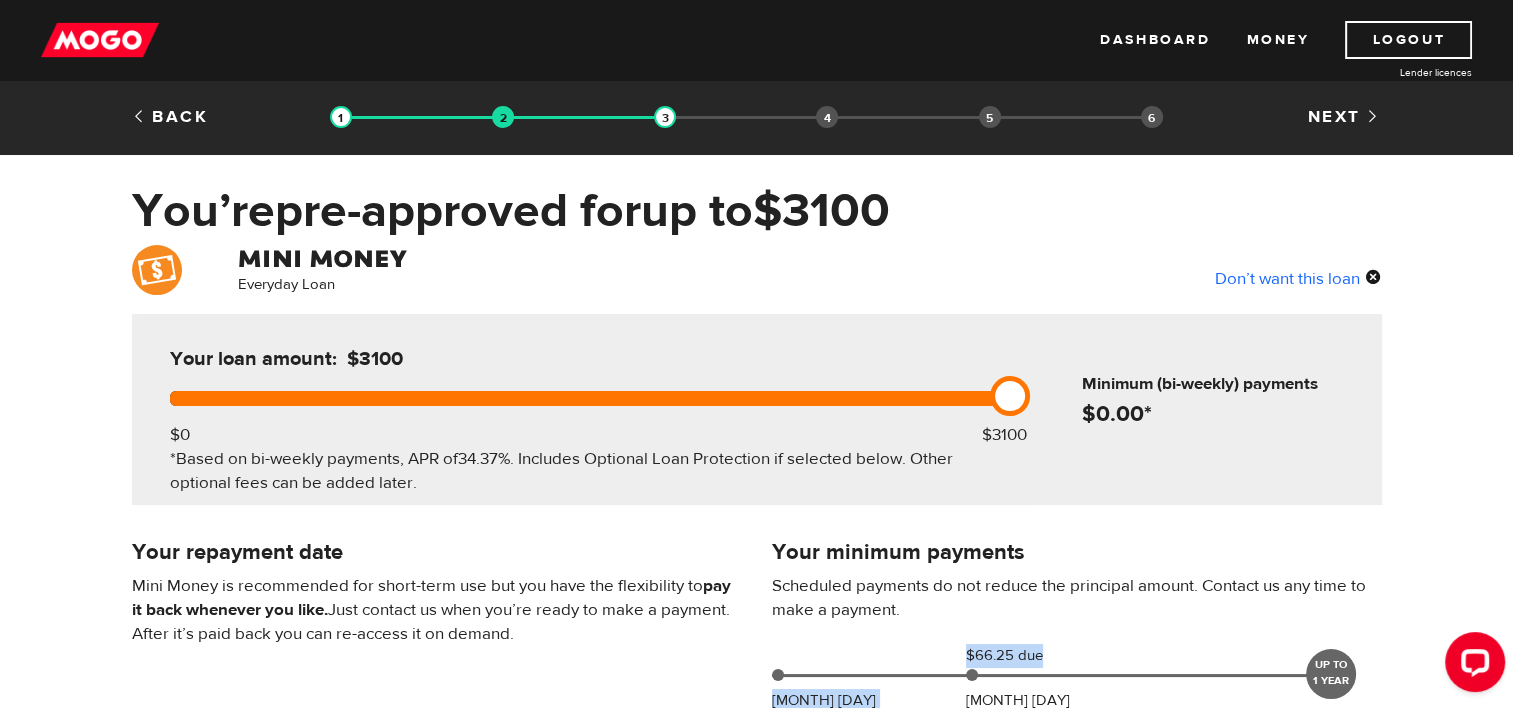 click on "Aug 07 $66.25 due Aug 22 UP TO  1 YEAR" at bounding box center [1055, 674] 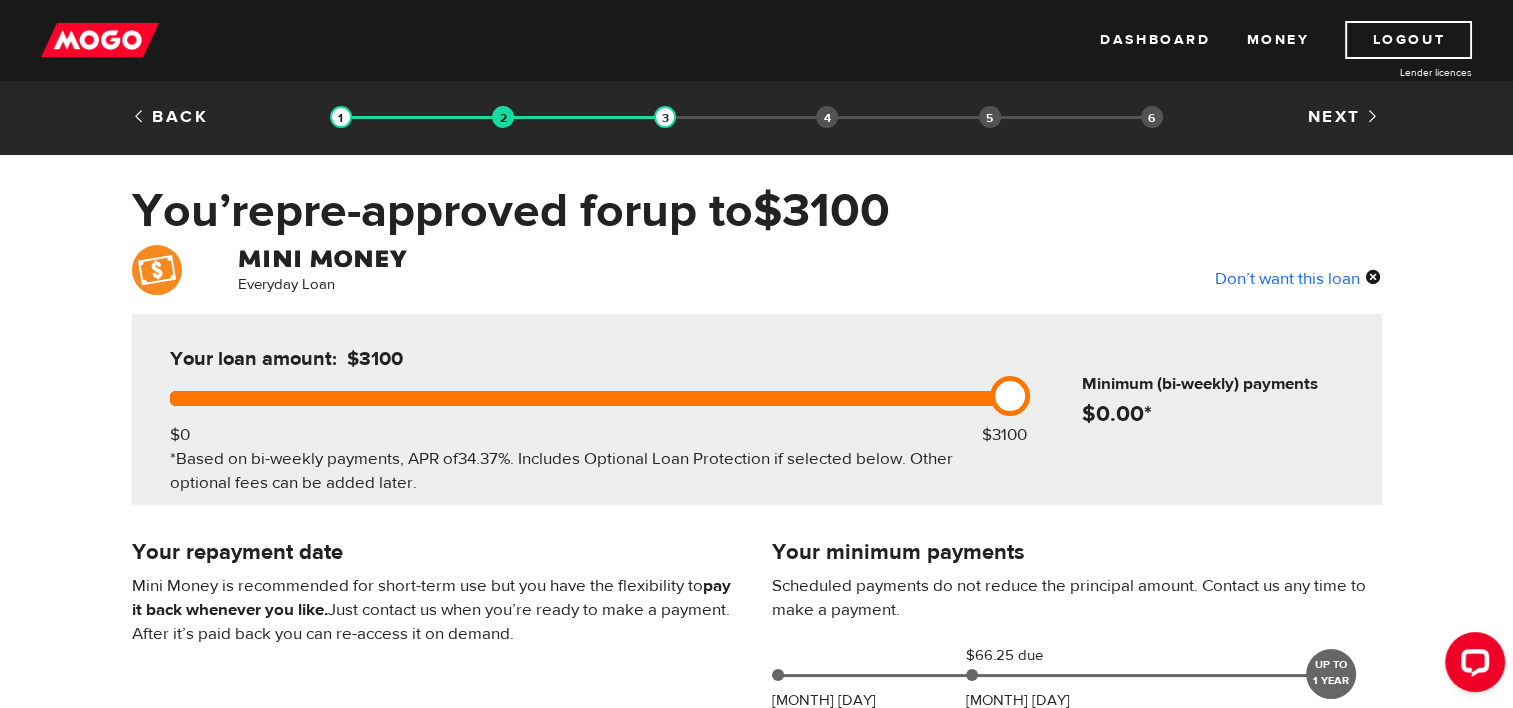 click on "Don’t want this loan" at bounding box center [1298, 278] 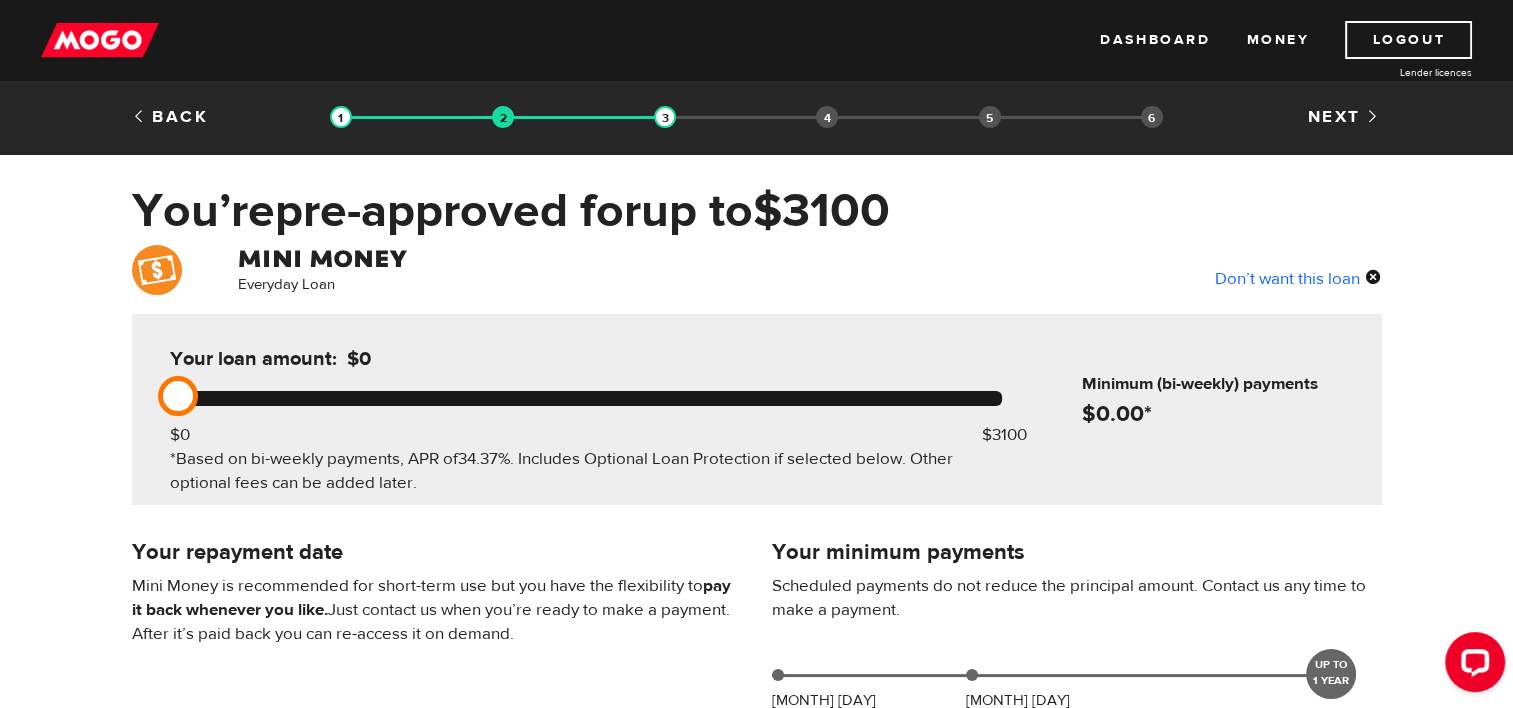 click on "Don’t want this loan" at bounding box center [1298, 278] 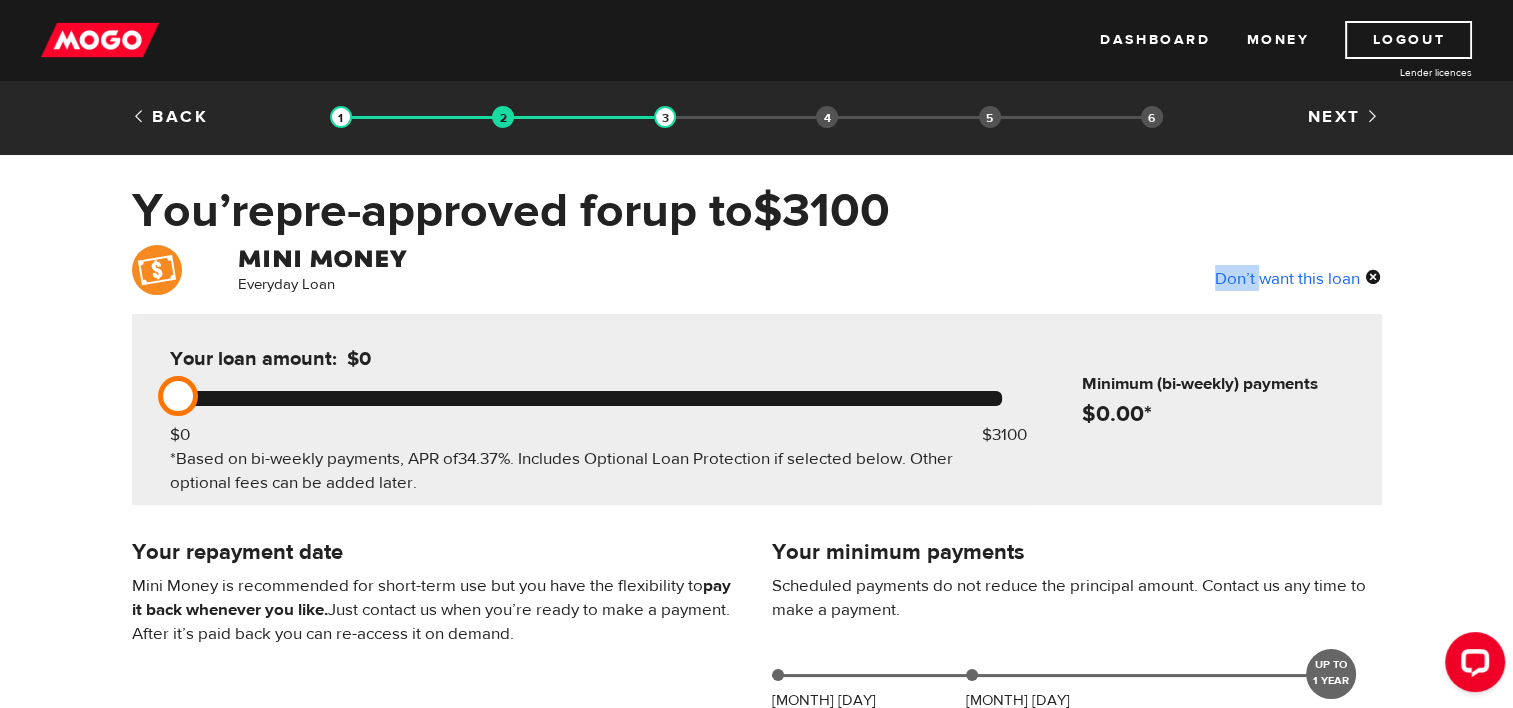 click on "Don’t want this loan" at bounding box center [1298, 278] 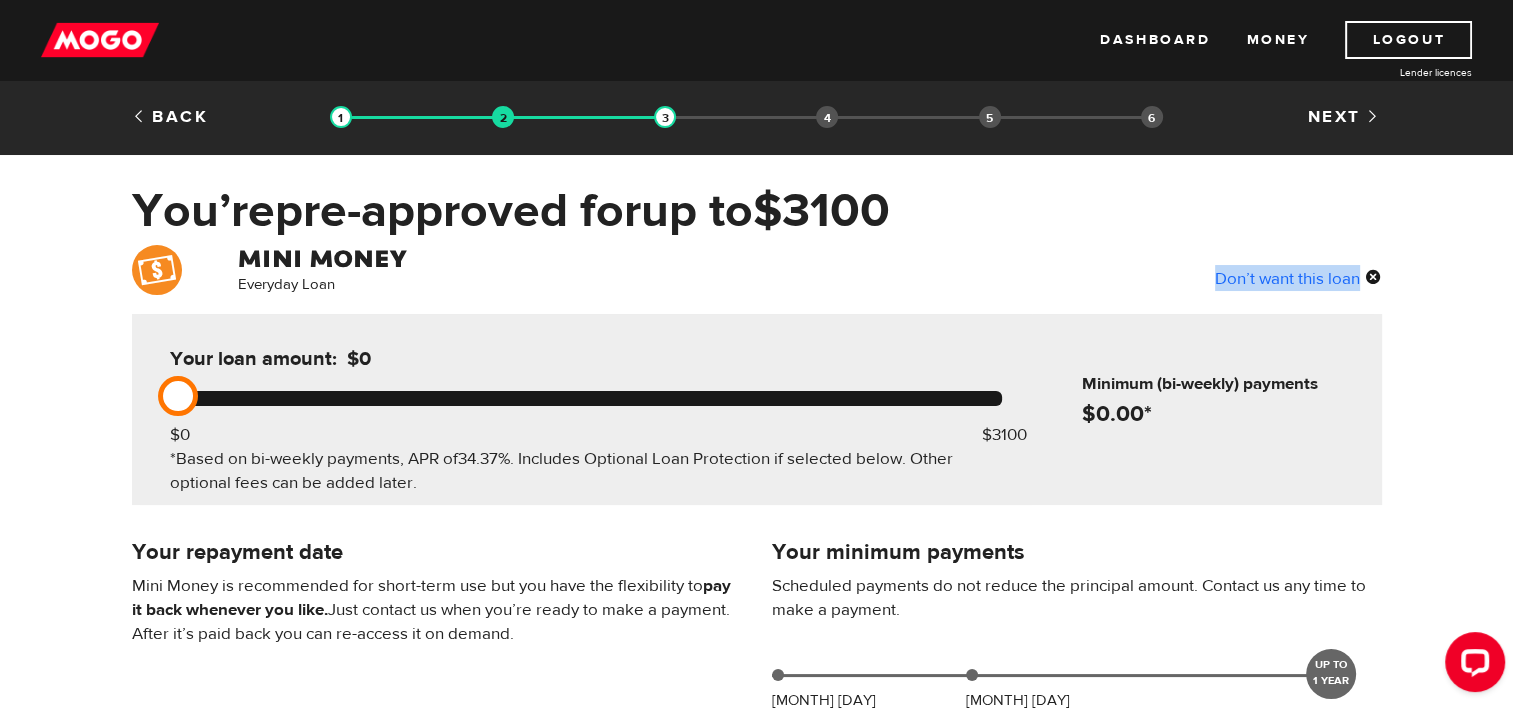 click on "Don’t want this loan" at bounding box center [1298, 278] 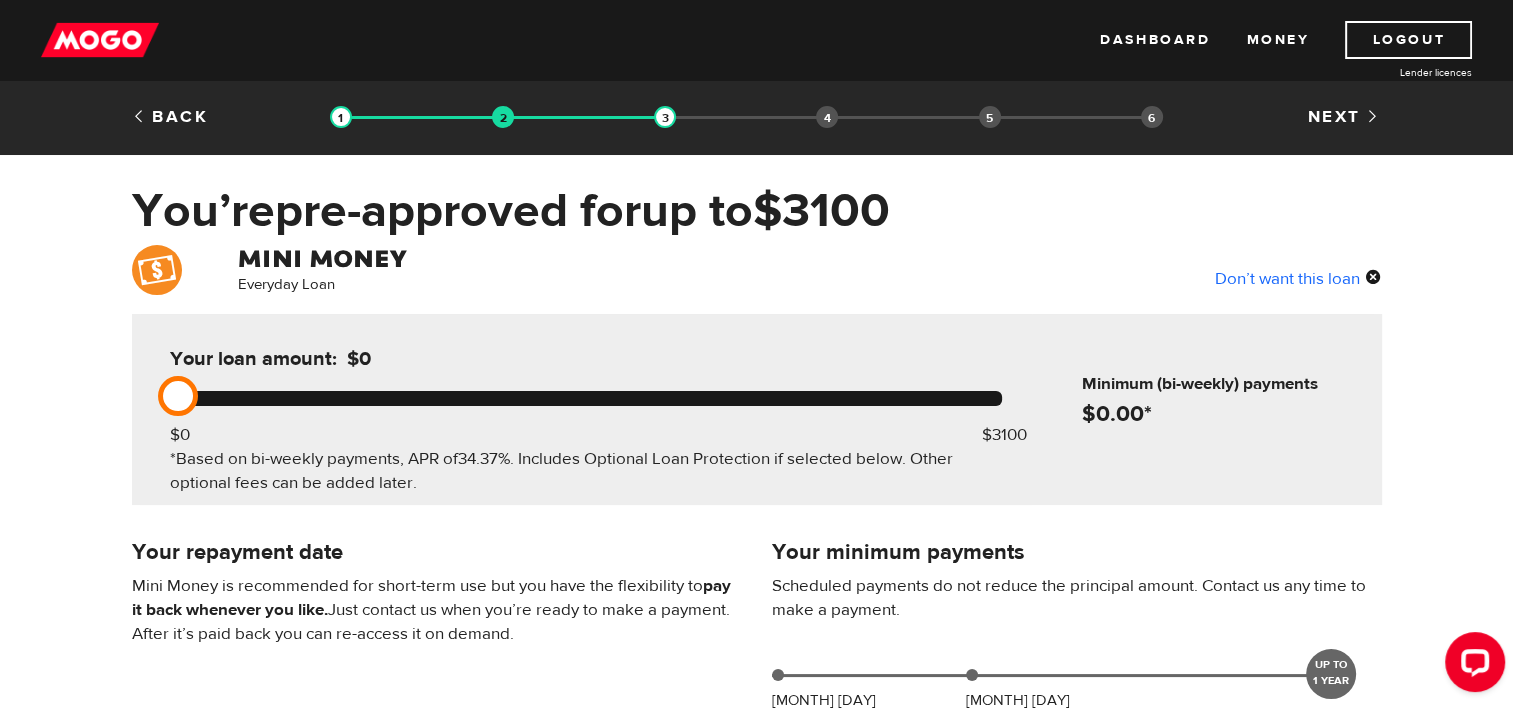 click on "Don’t want this loan" at bounding box center [1298, 278] 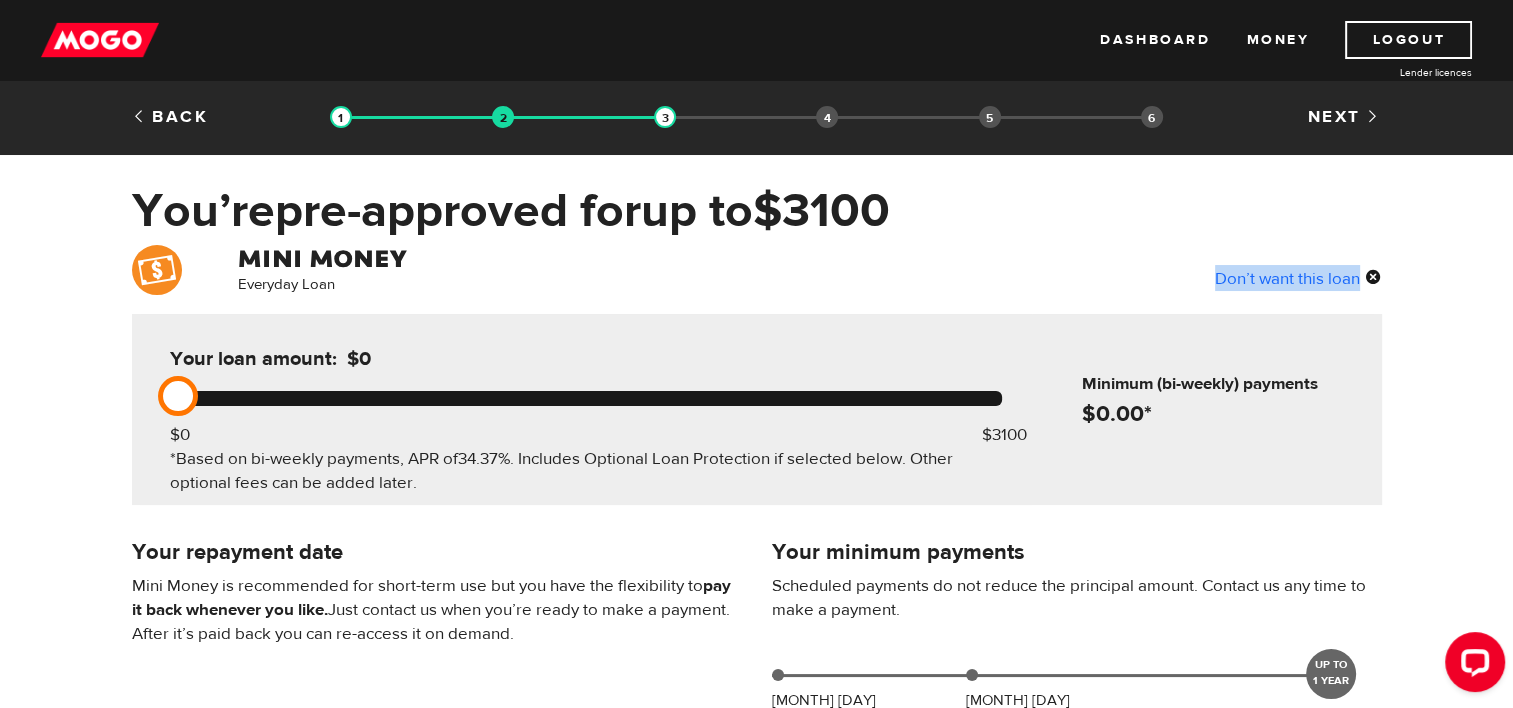 click on "Don’t want this loan" at bounding box center (1298, 278) 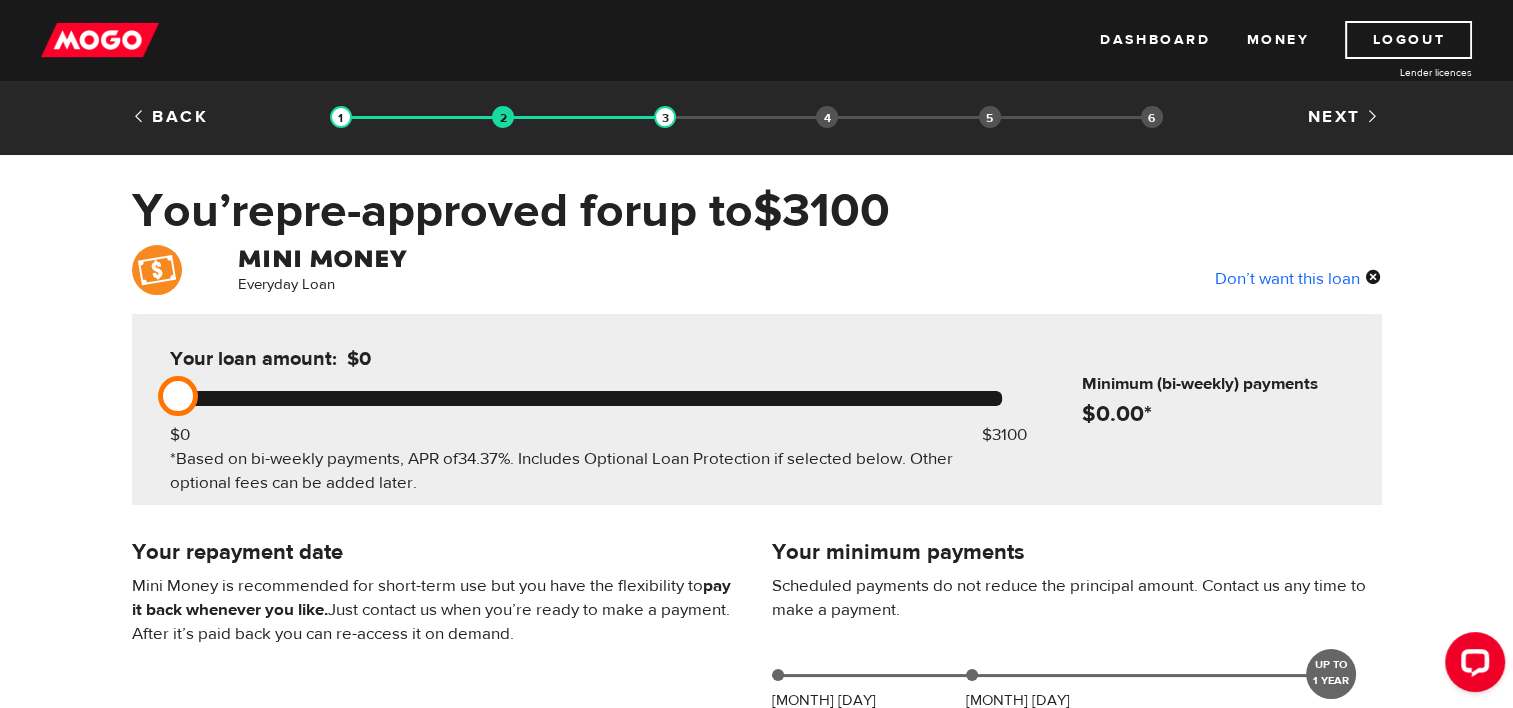 drag, startPoint x: 1373, startPoint y: 275, endPoint x: 1359, endPoint y: 351, distance: 77.27872 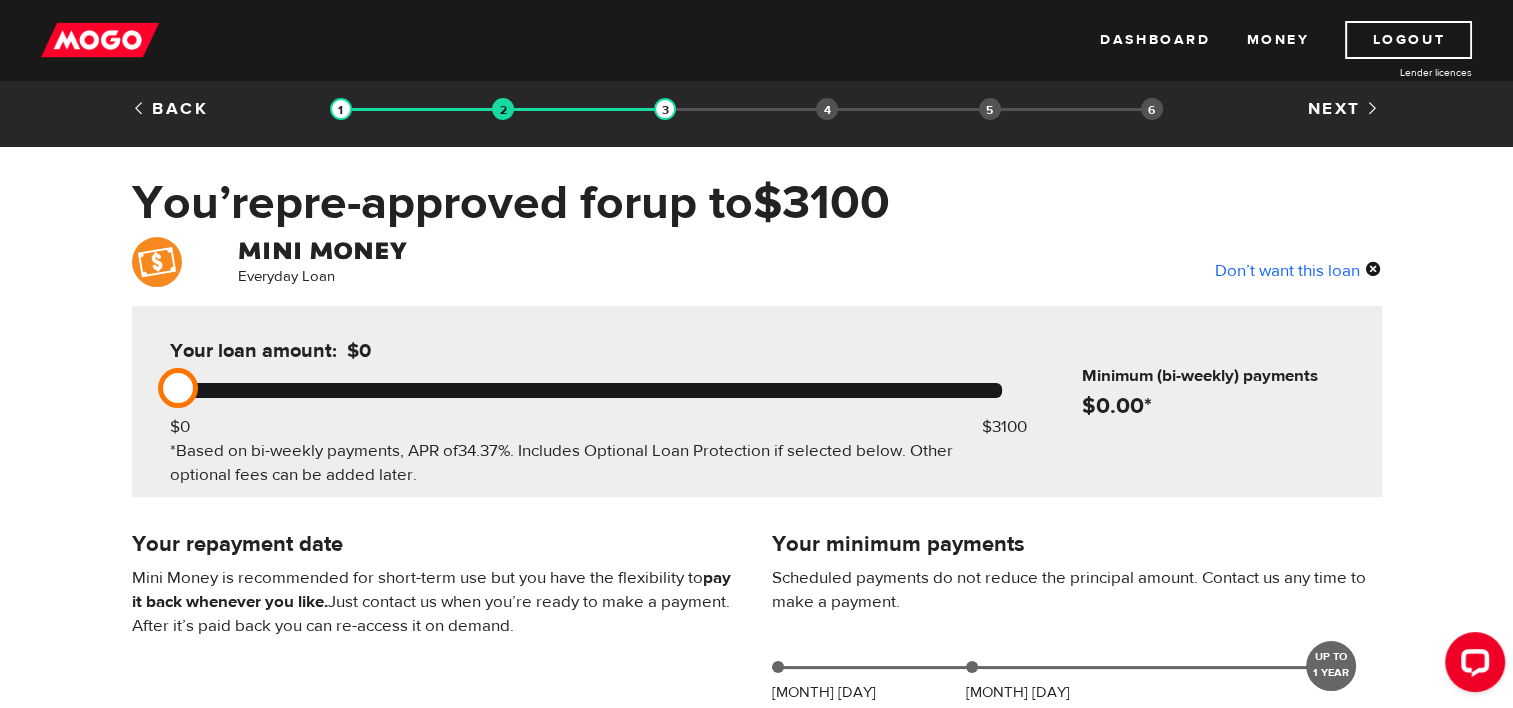 scroll, scrollTop: 0, scrollLeft: 0, axis: both 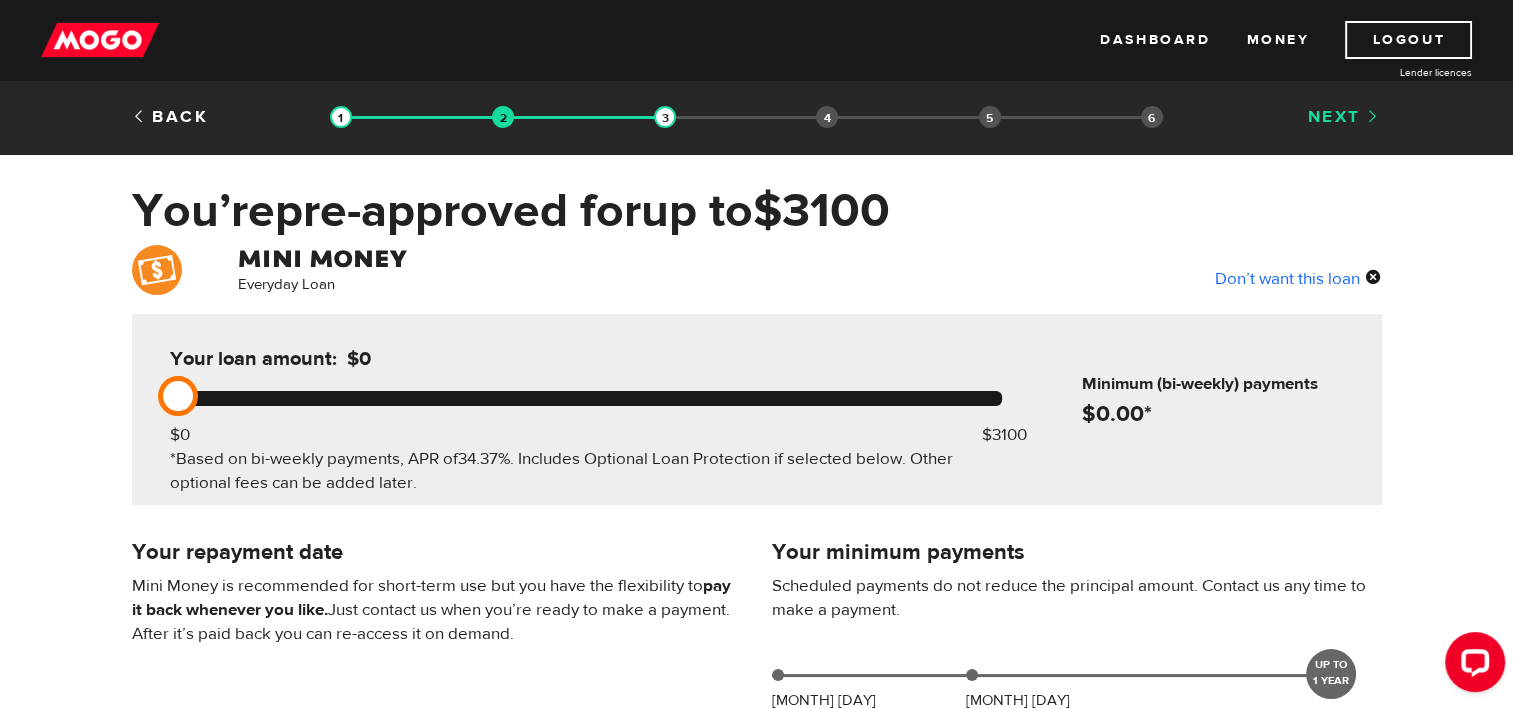 click on "Next" at bounding box center [1344, 117] 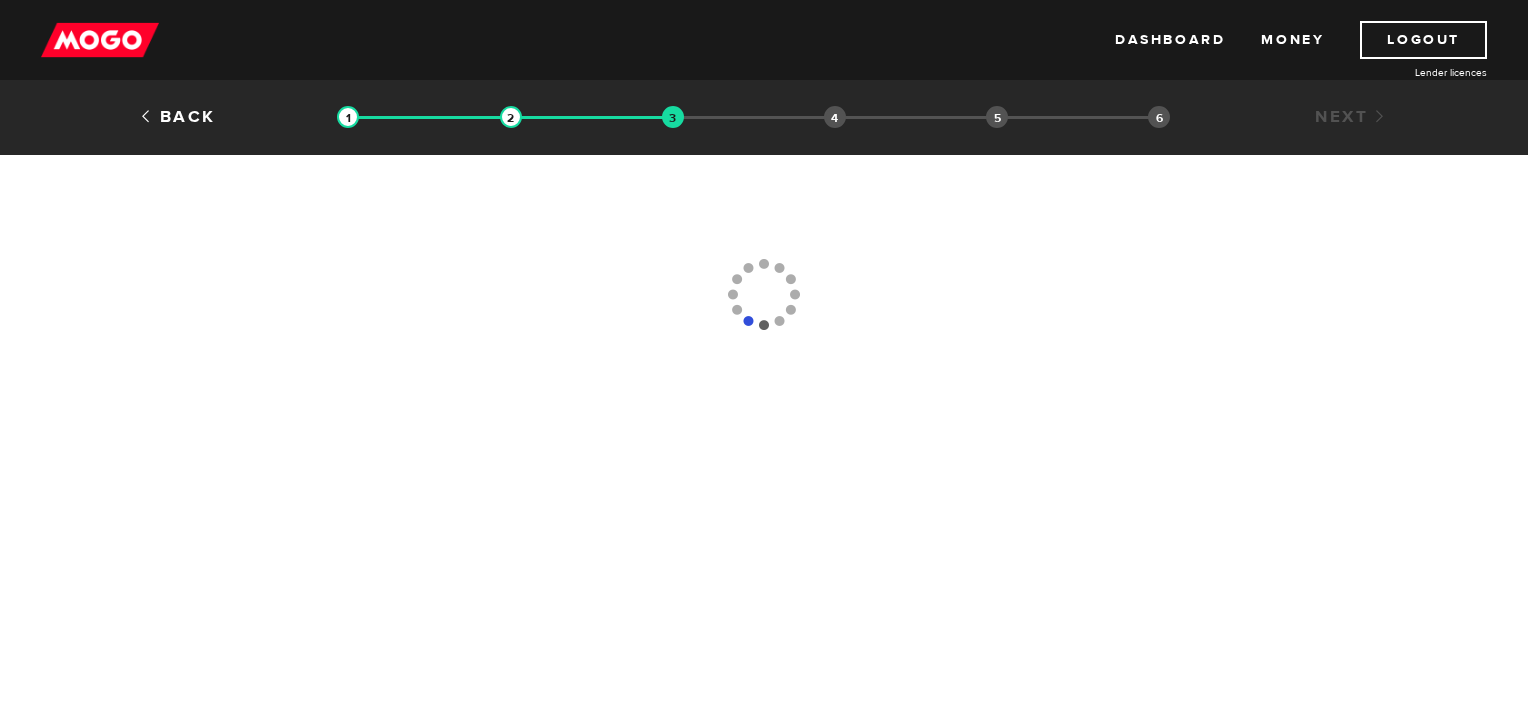 scroll, scrollTop: 0, scrollLeft: 0, axis: both 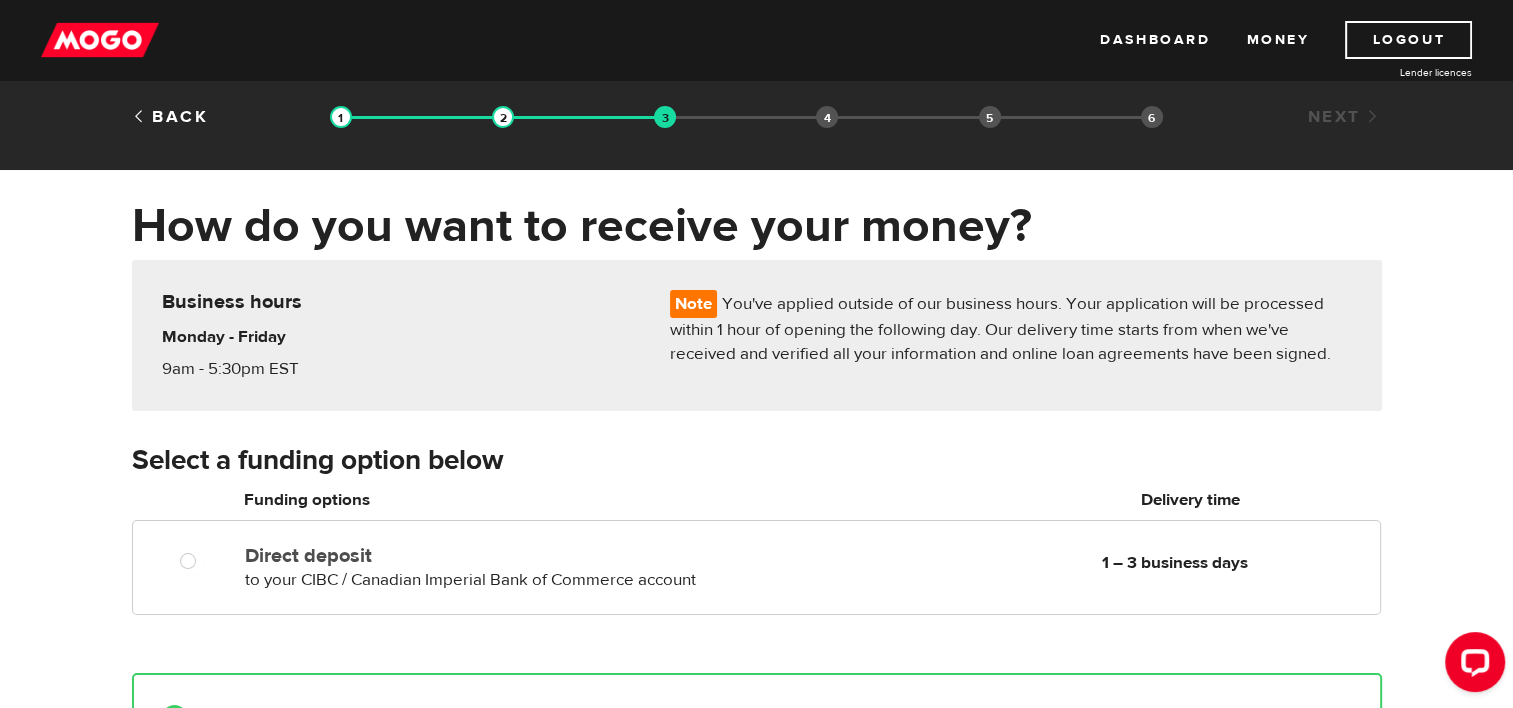 click on "Back Loan approval Loan select Funding select Bank account information Employment information Summary Next" at bounding box center (756, 125) 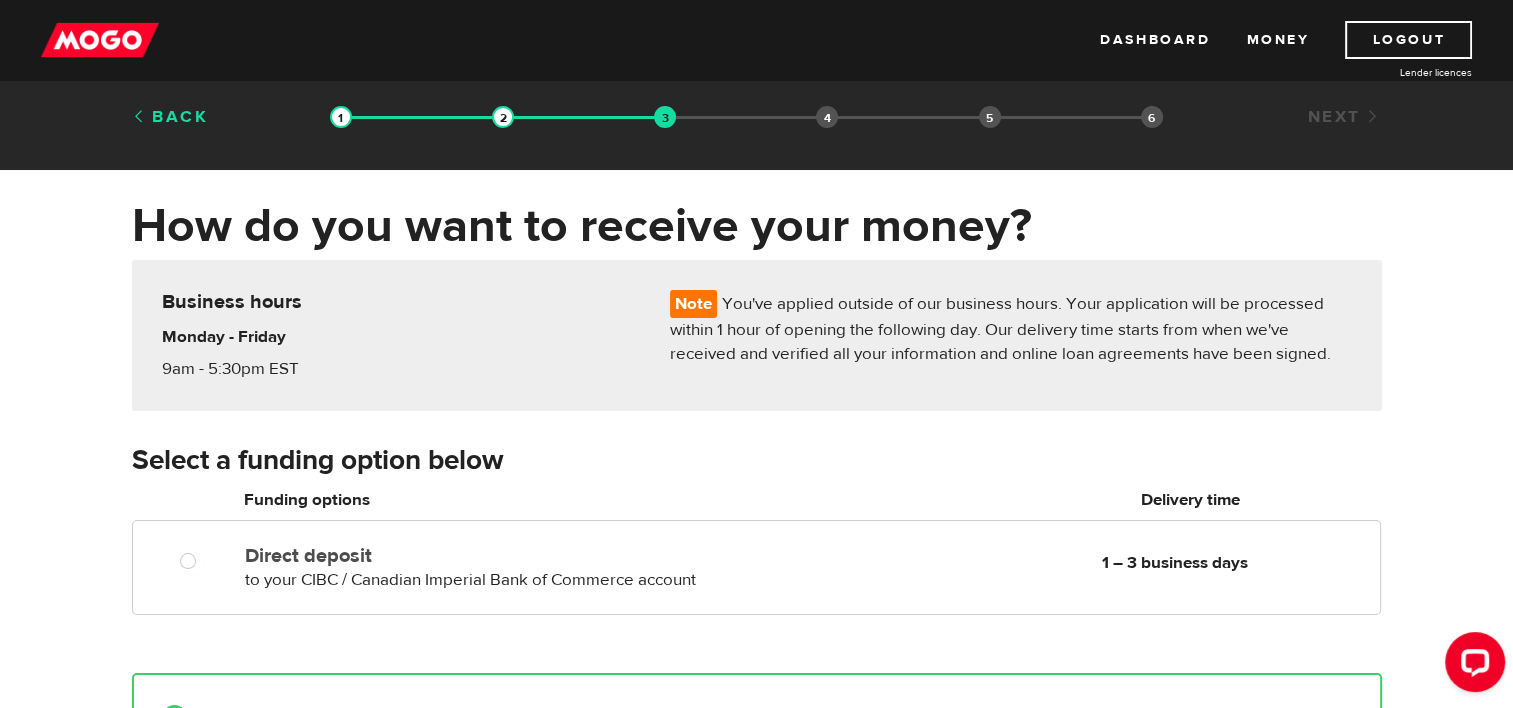click on "Back" at bounding box center (170, 117) 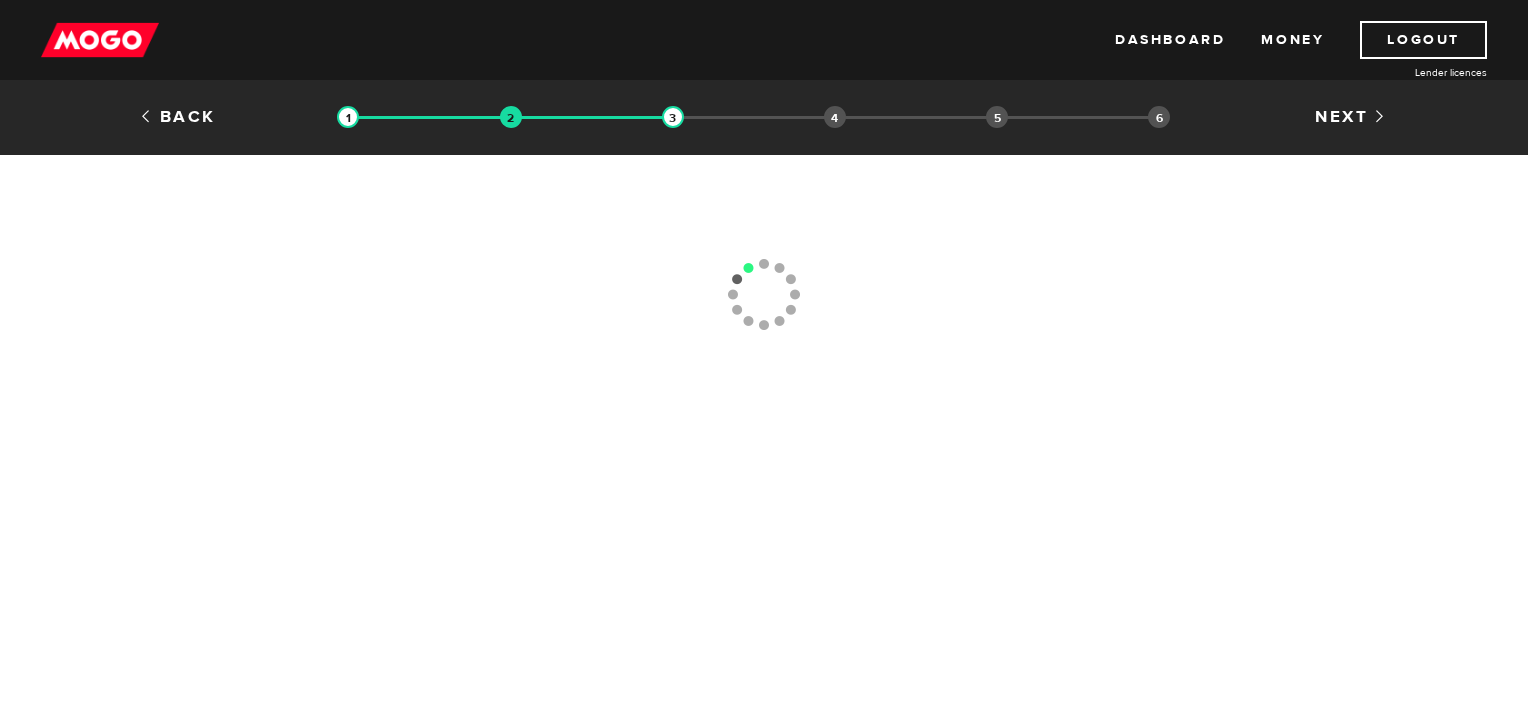 scroll, scrollTop: 0, scrollLeft: 0, axis: both 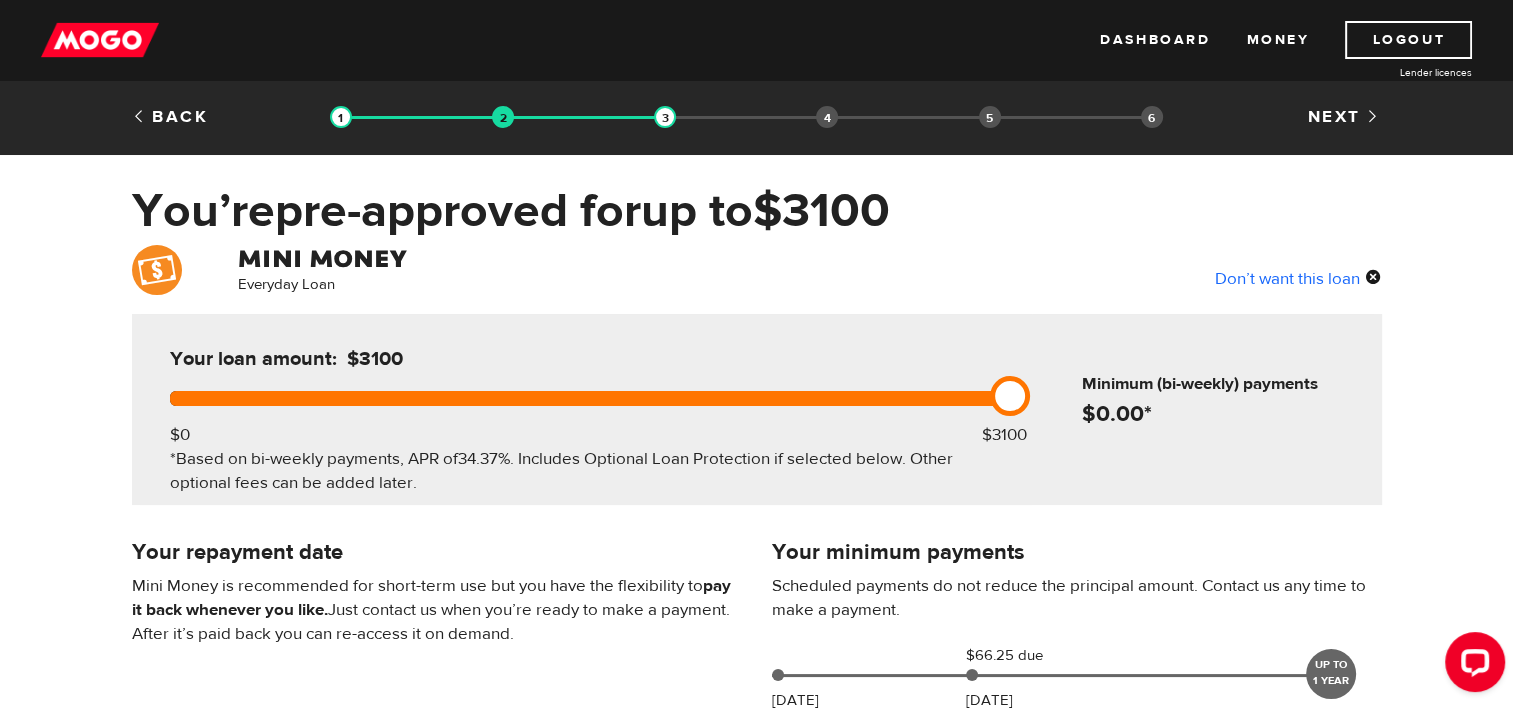 click on "Don’t want this loan" at bounding box center (1298, 278) 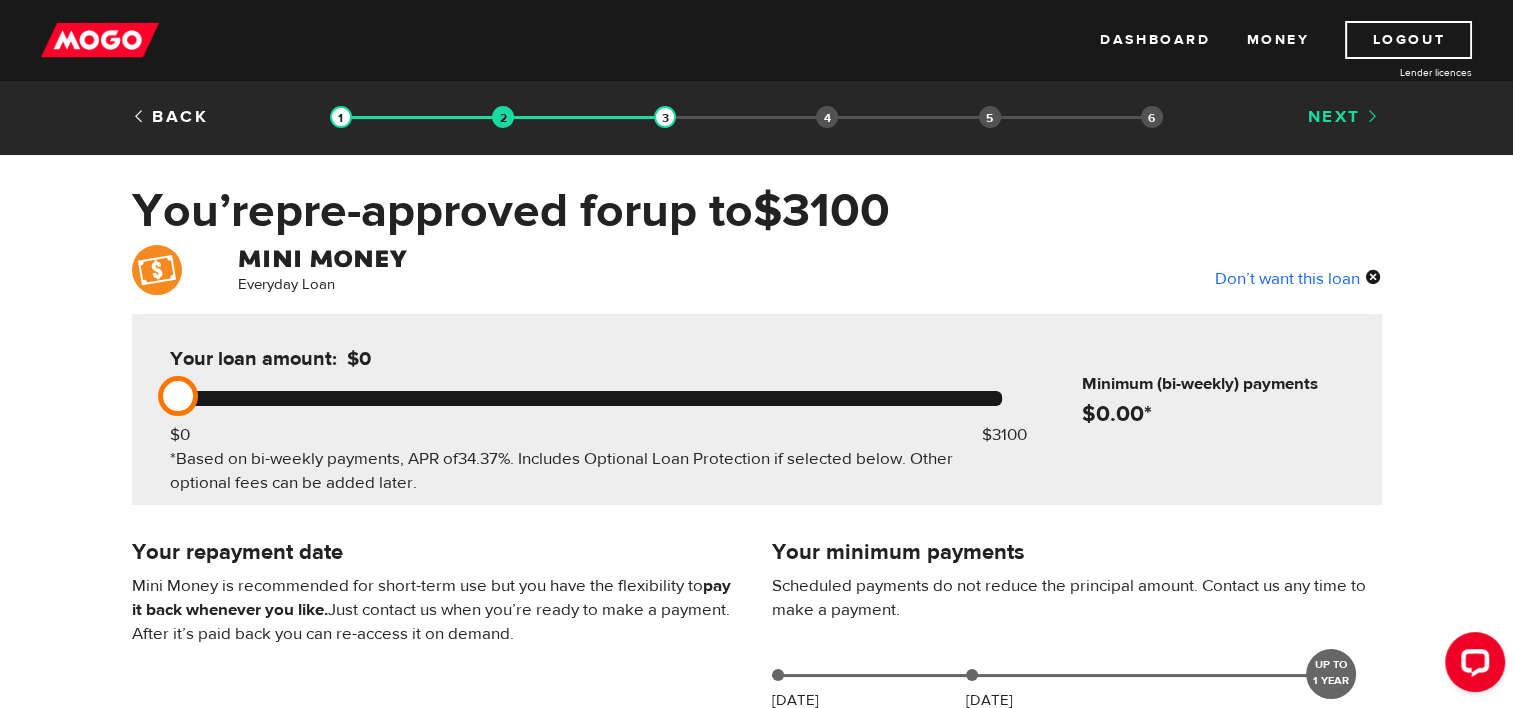 click on "Next" at bounding box center [1344, 117] 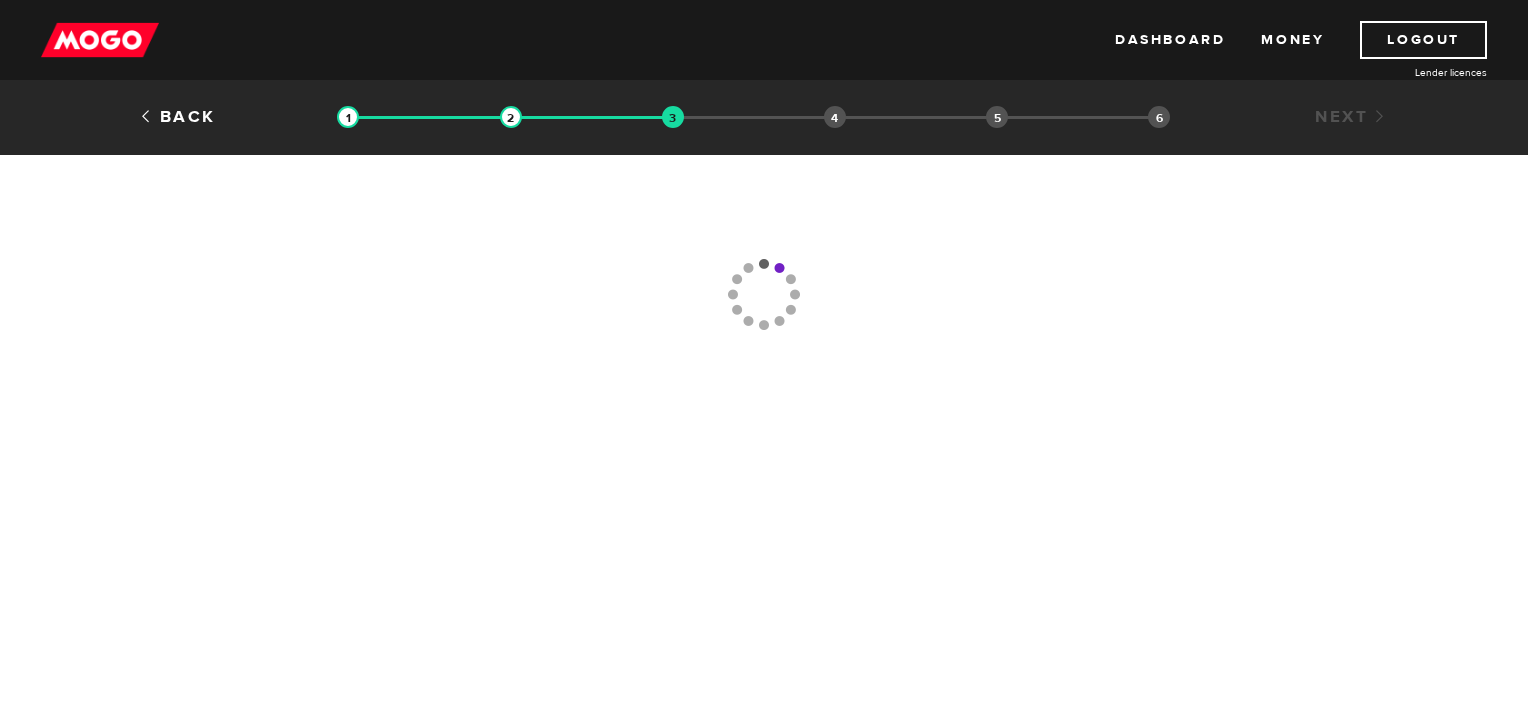 scroll, scrollTop: 0, scrollLeft: 0, axis: both 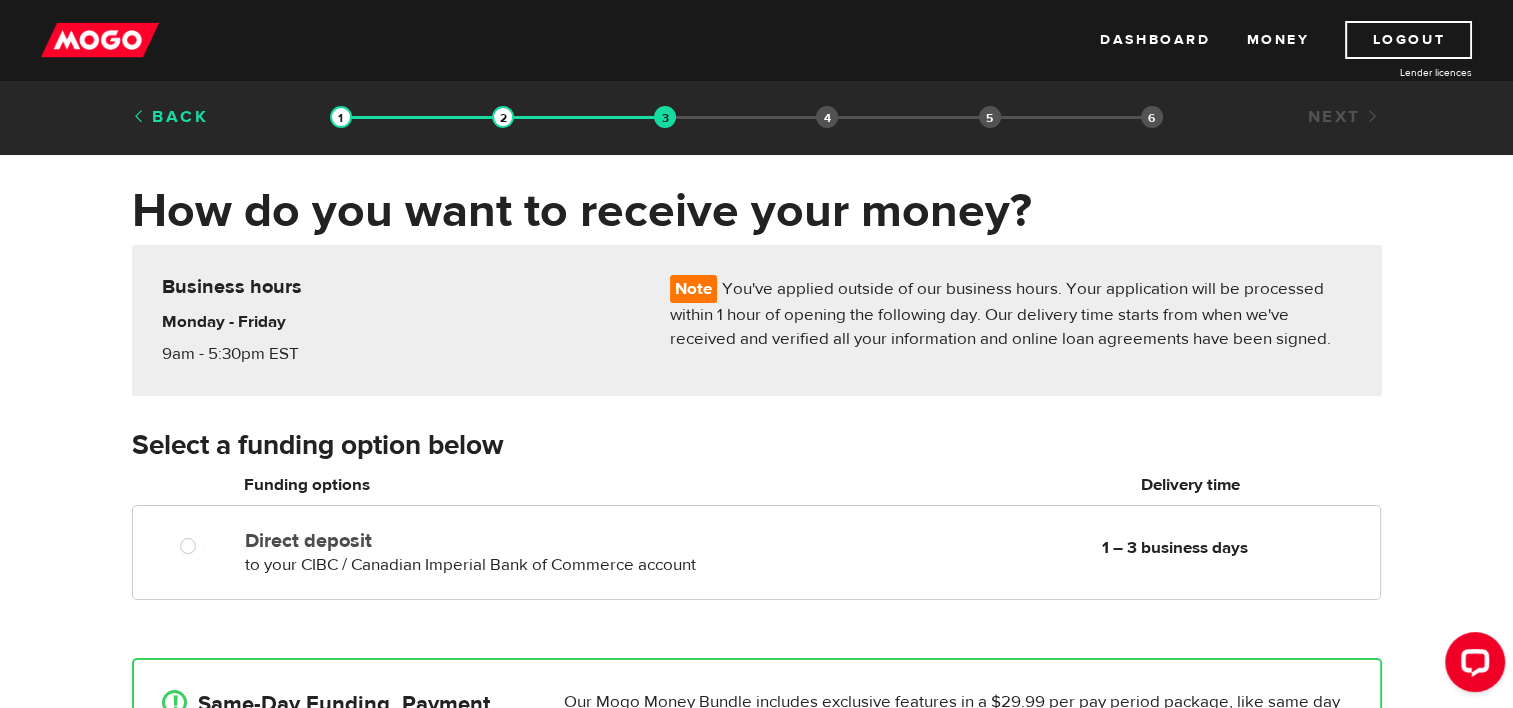 click on "Back" at bounding box center [170, 117] 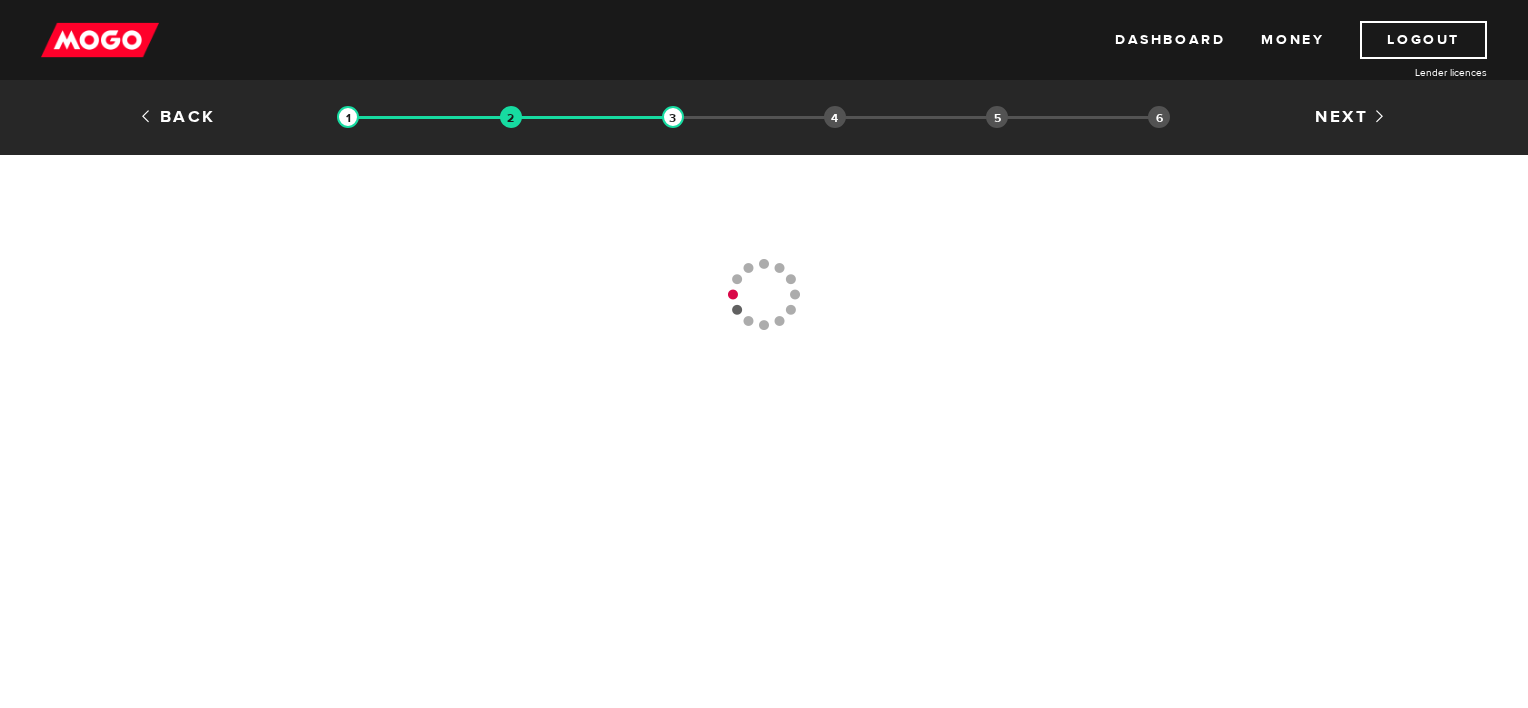 scroll, scrollTop: 0, scrollLeft: 0, axis: both 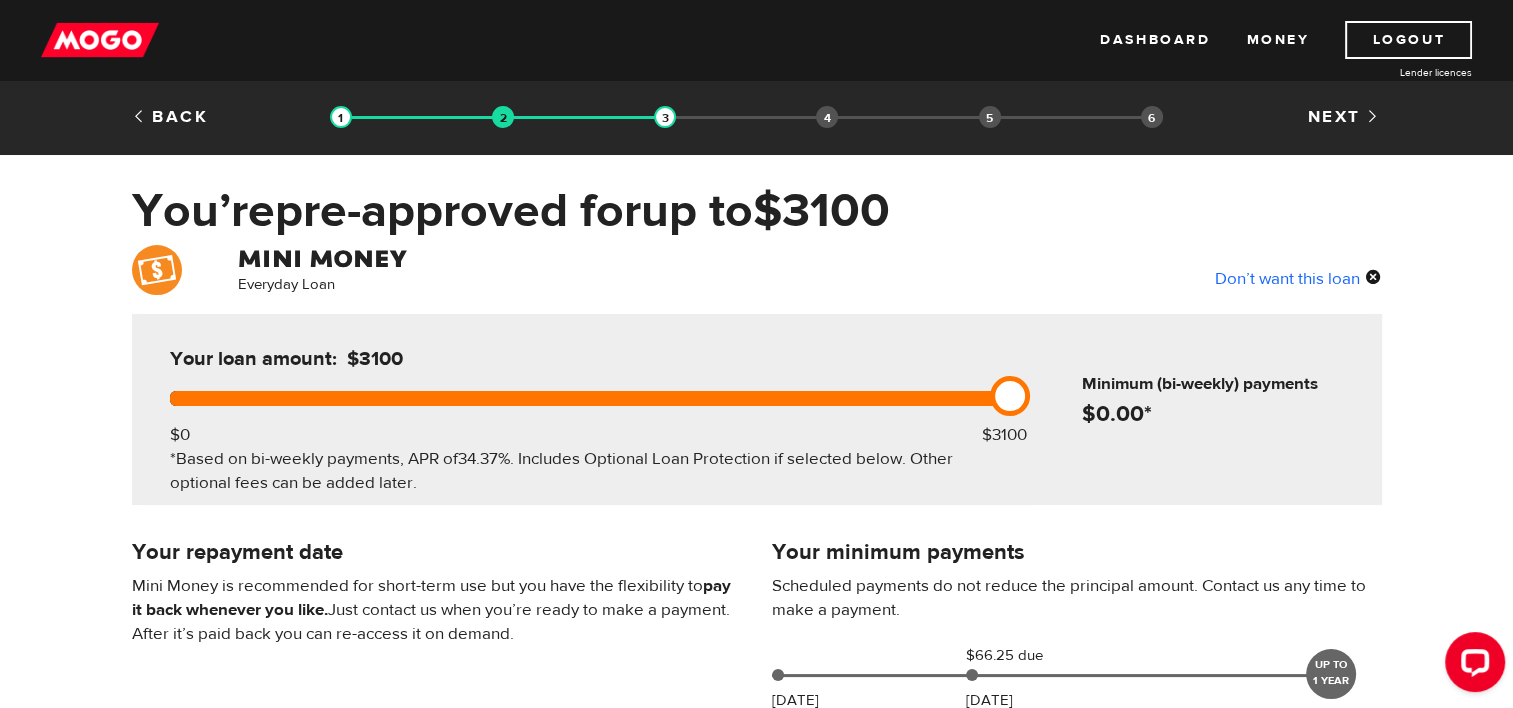 click on "Don’t want this loan" at bounding box center [1298, 278] 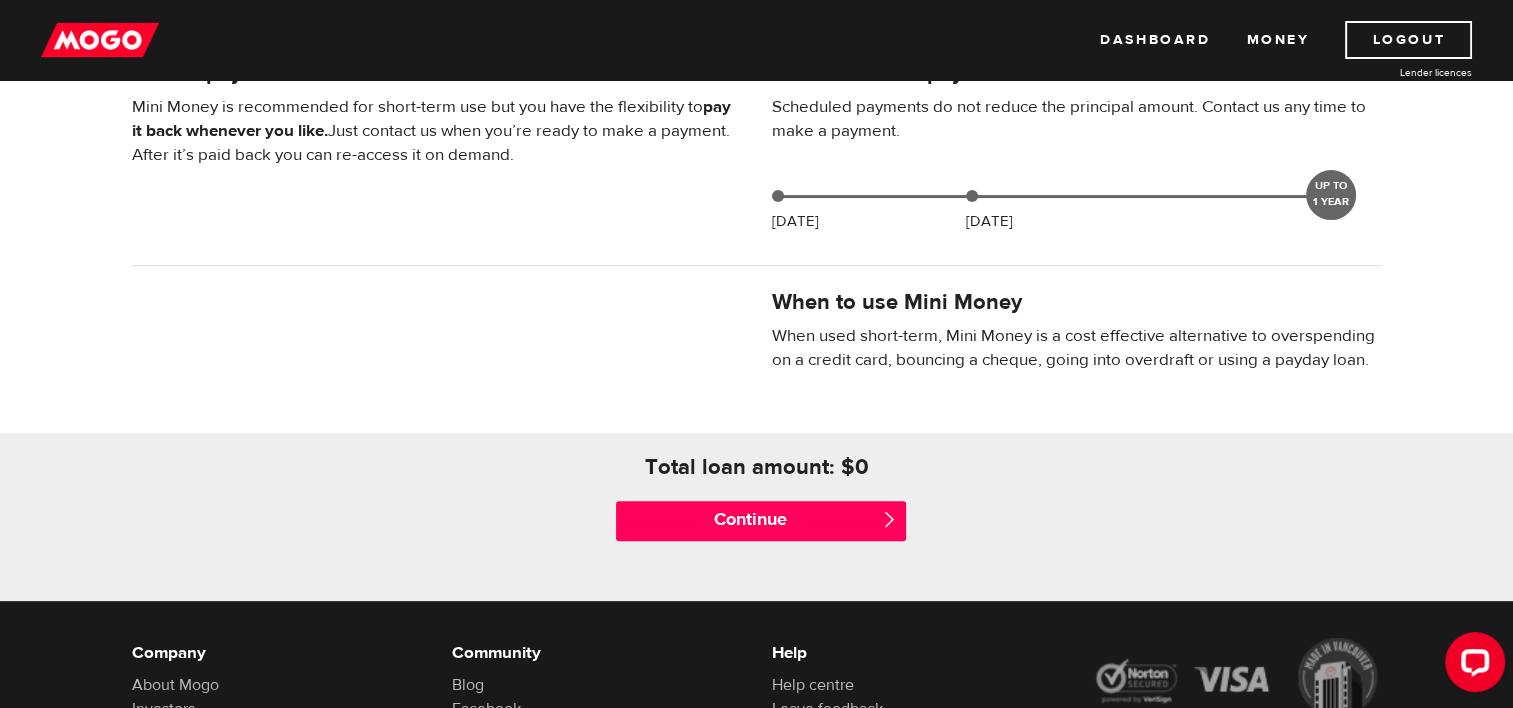 scroll, scrollTop: 500, scrollLeft: 0, axis: vertical 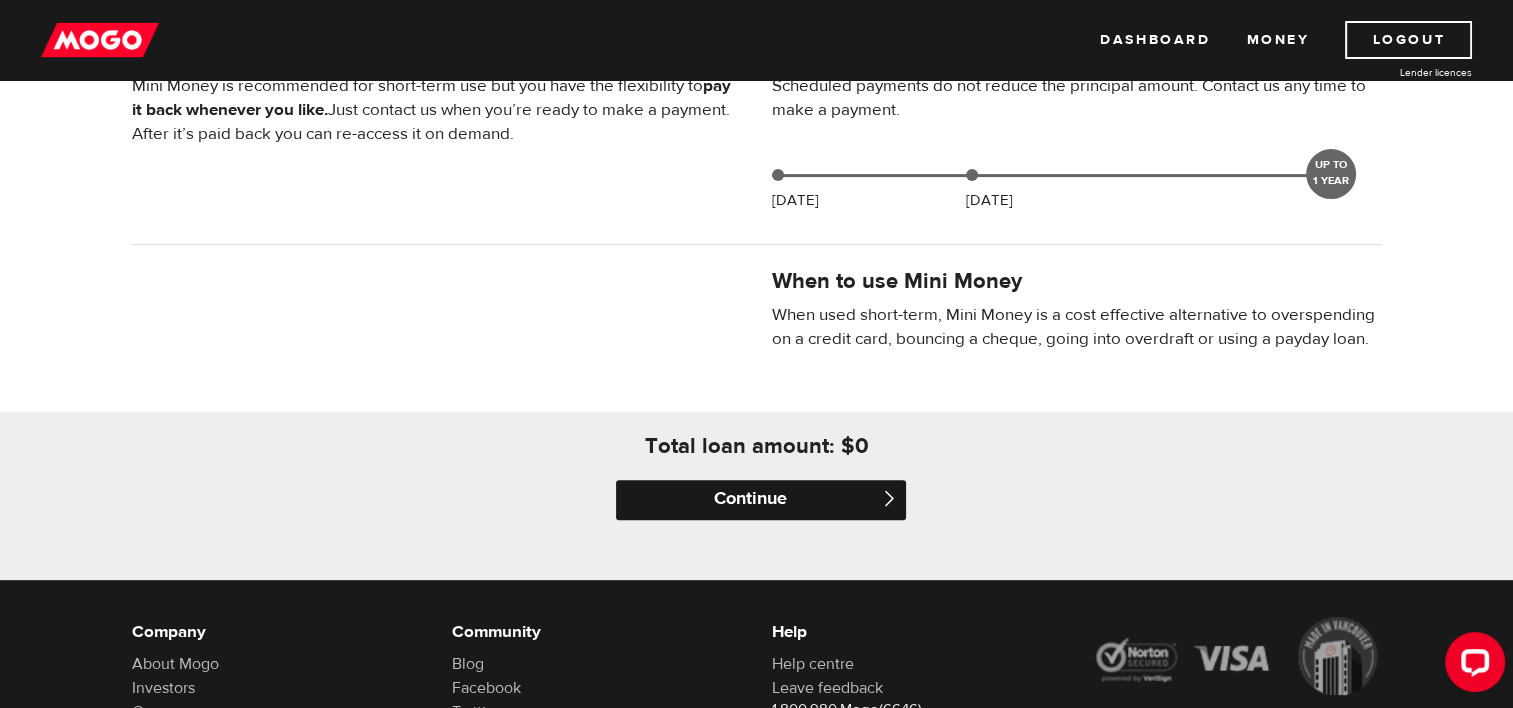 click on "Continue" at bounding box center [761, 500] 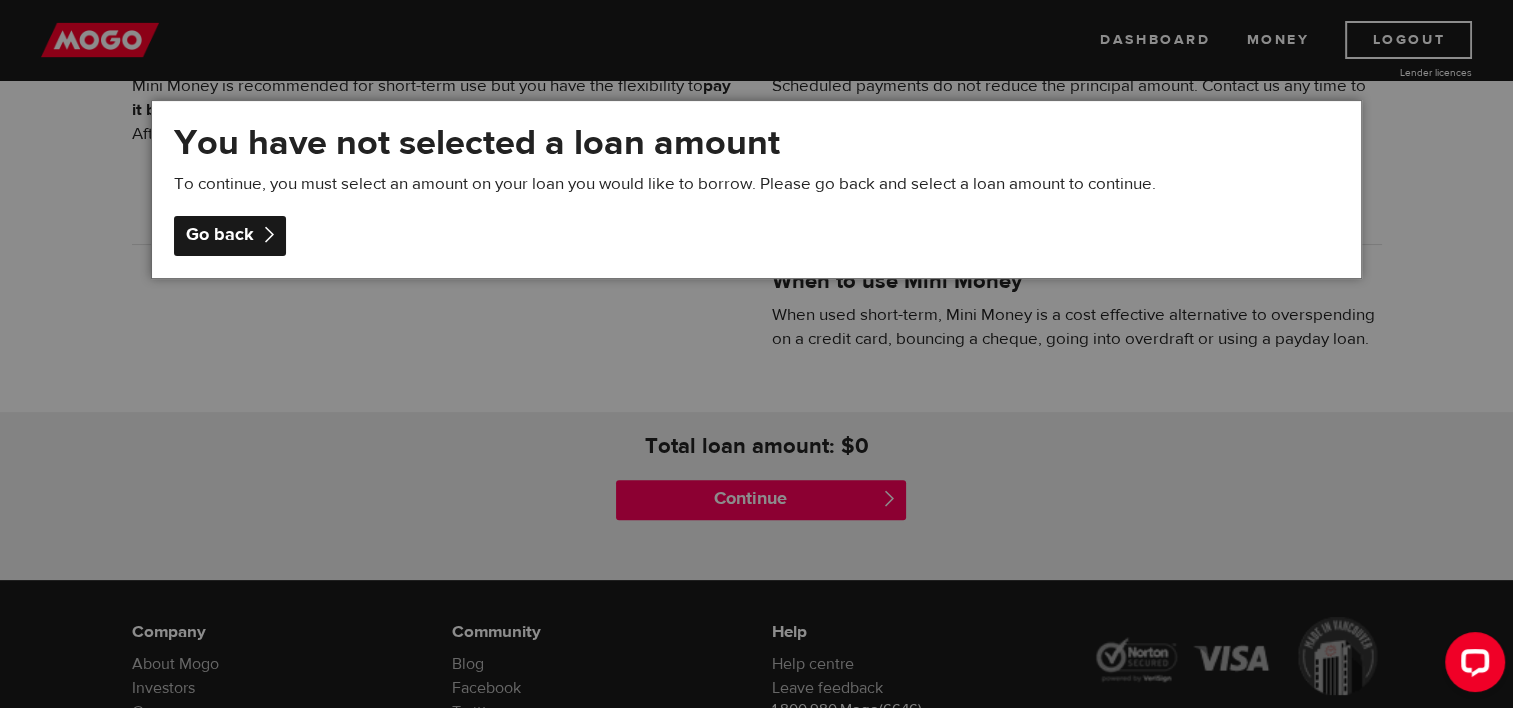 click on "Go back" at bounding box center [230, 236] 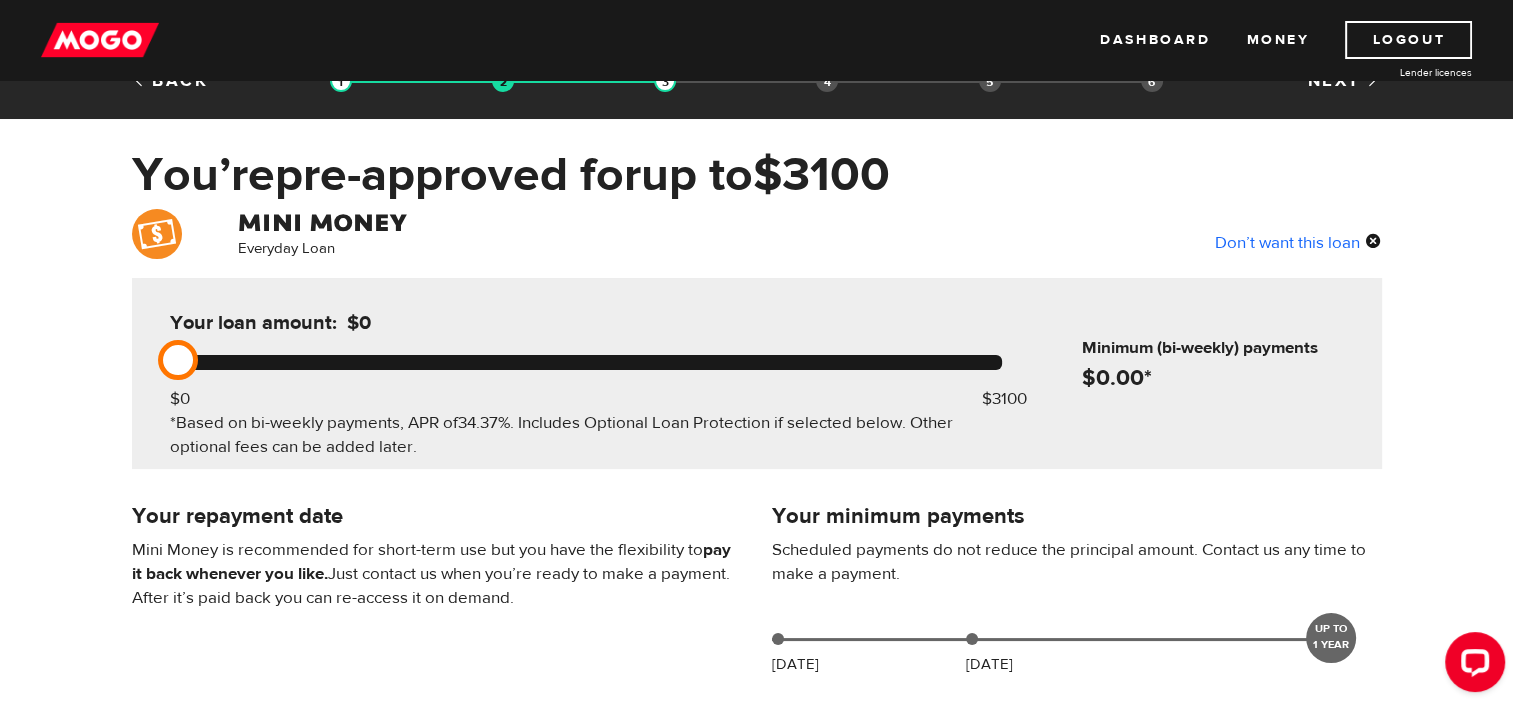 scroll, scrollTop: 0, scrollLeft: 0, axis: both 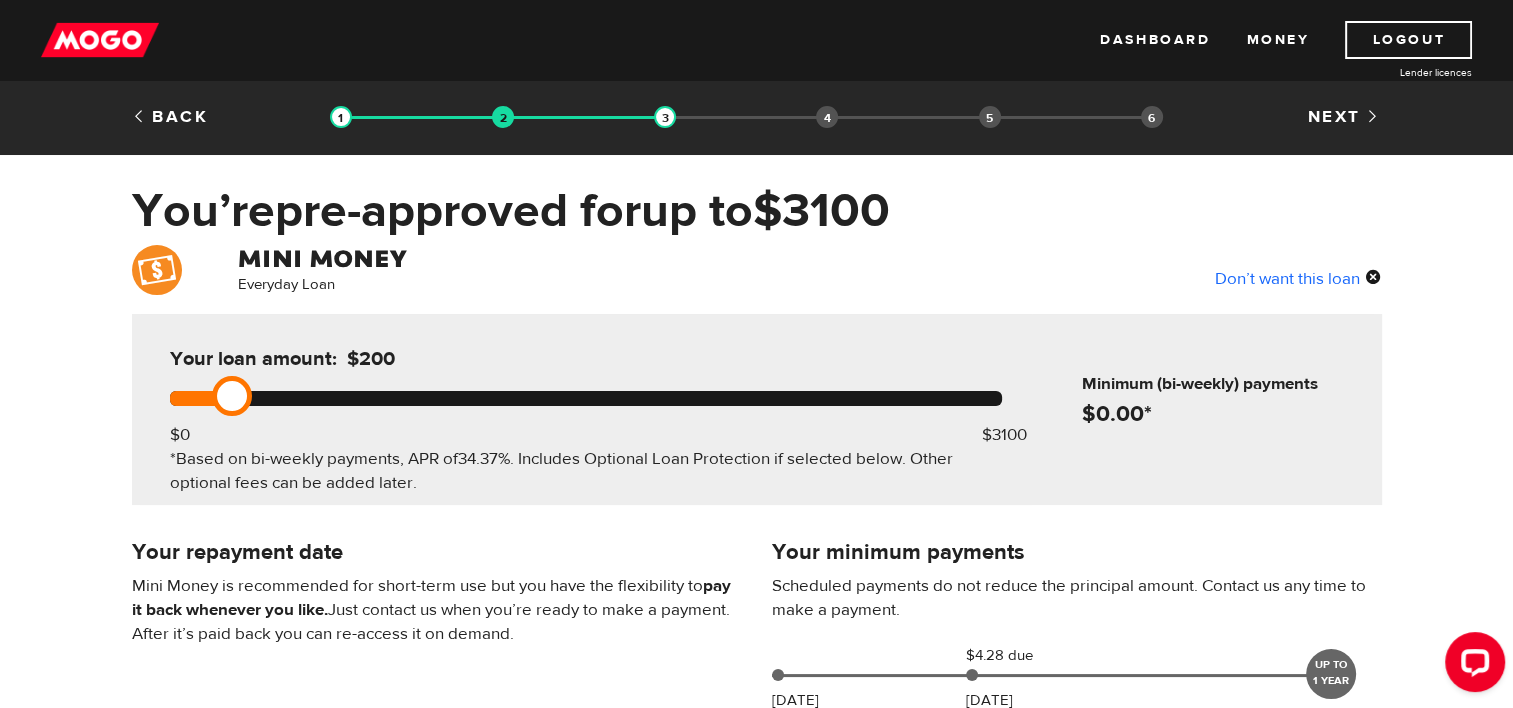 drag, startPoint x: 185, startPoint y: 396, endPoint x: 214, endPoint y: 404, distance: 30.083218 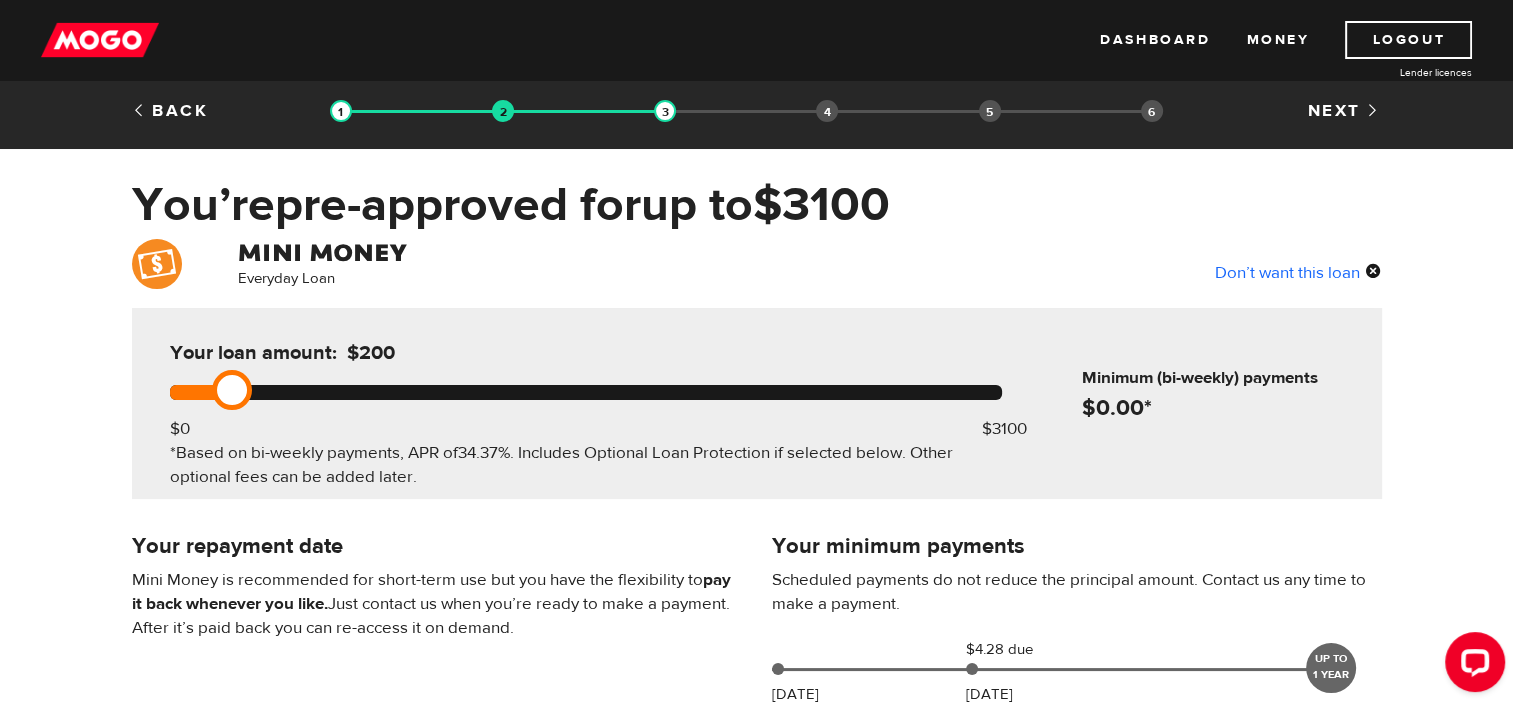 scroll, scrollTop: 0, scrollLeft: 0, axis: both 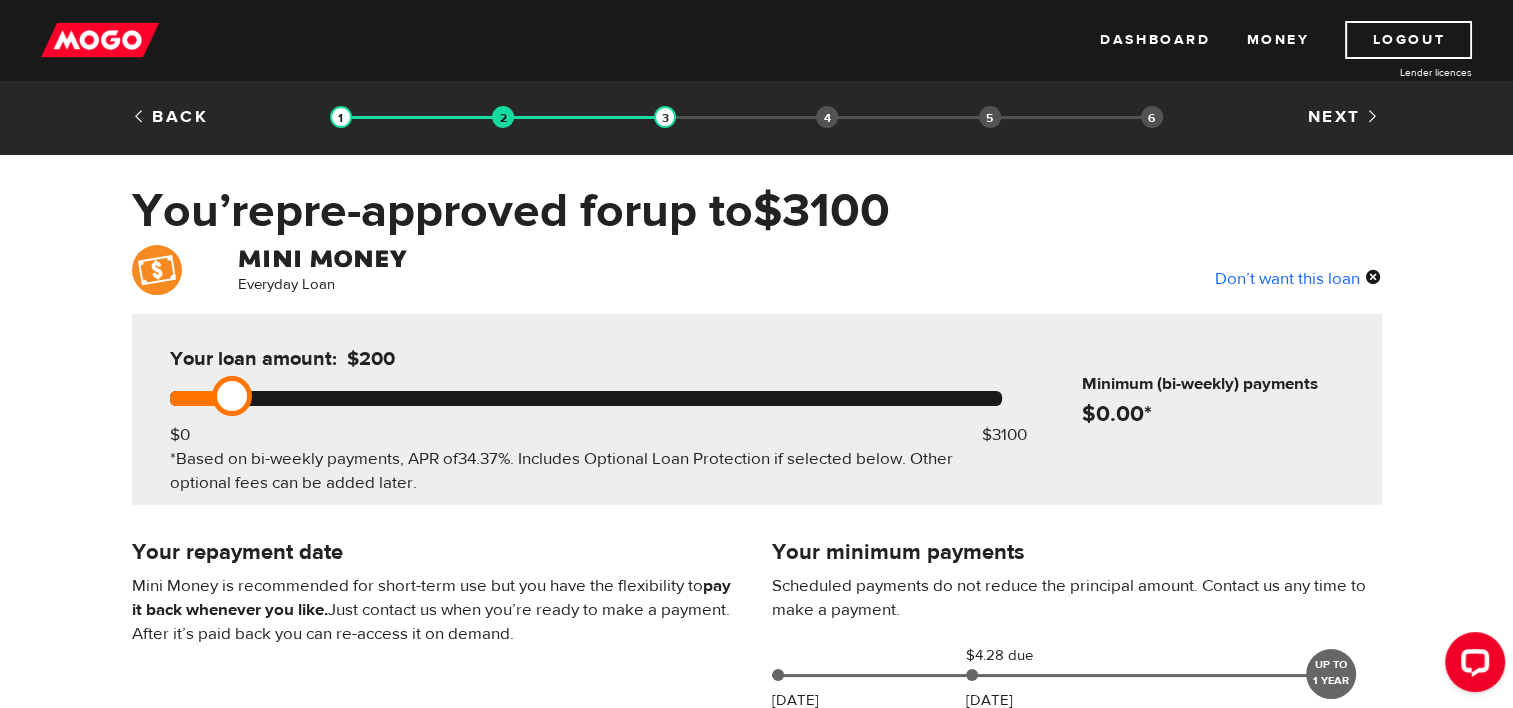 click on "Everyday Loan Don’t want this loan Your loan amount:  $200 $0 $3100 *Based on bi-weekly payments, APR of  34.37% . Includes Optional Loan Protection if selected below. Other optional fees can be added later.  Minimum (bi-weekly) payments $ 0.00 * Your minimum payments Scheduled payments do not reduce the principal amount. Contact us any time to make a payment. [DATE] $4.28 due [DATE] UP TO  1 YEAR  Your repayment date Mini Money is recommended for short-term use but you have the flexibility to  pay it back whenever you like.  Just  contact us when you’re ready to make a payment. After it’s paid back you can re-access it on demand.  Optional Loan Protection      Please present me with the features & benefits of the optional Loan Balance Protection Plan. Mogo strongly recommends loan protection. Protect yourself and your loved ones in the event that you are laid off, injured, critically ill or pass away and can’t repay your loan. Coverage includes Lifetime Milestones and Unpaid Family Leave.  200" at bounding box center (756, 745) 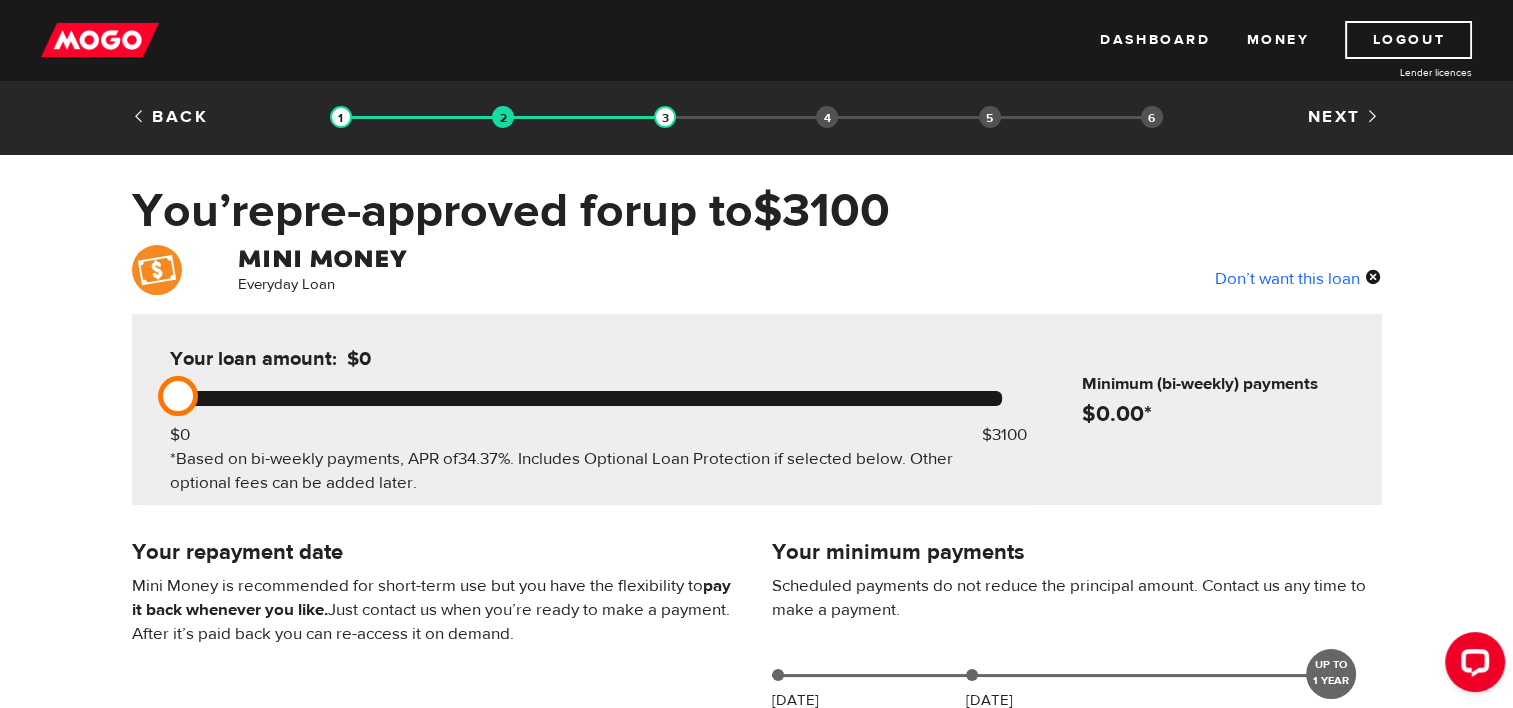 click on "Don’t want this loan" at bounding box center [1298, 278] 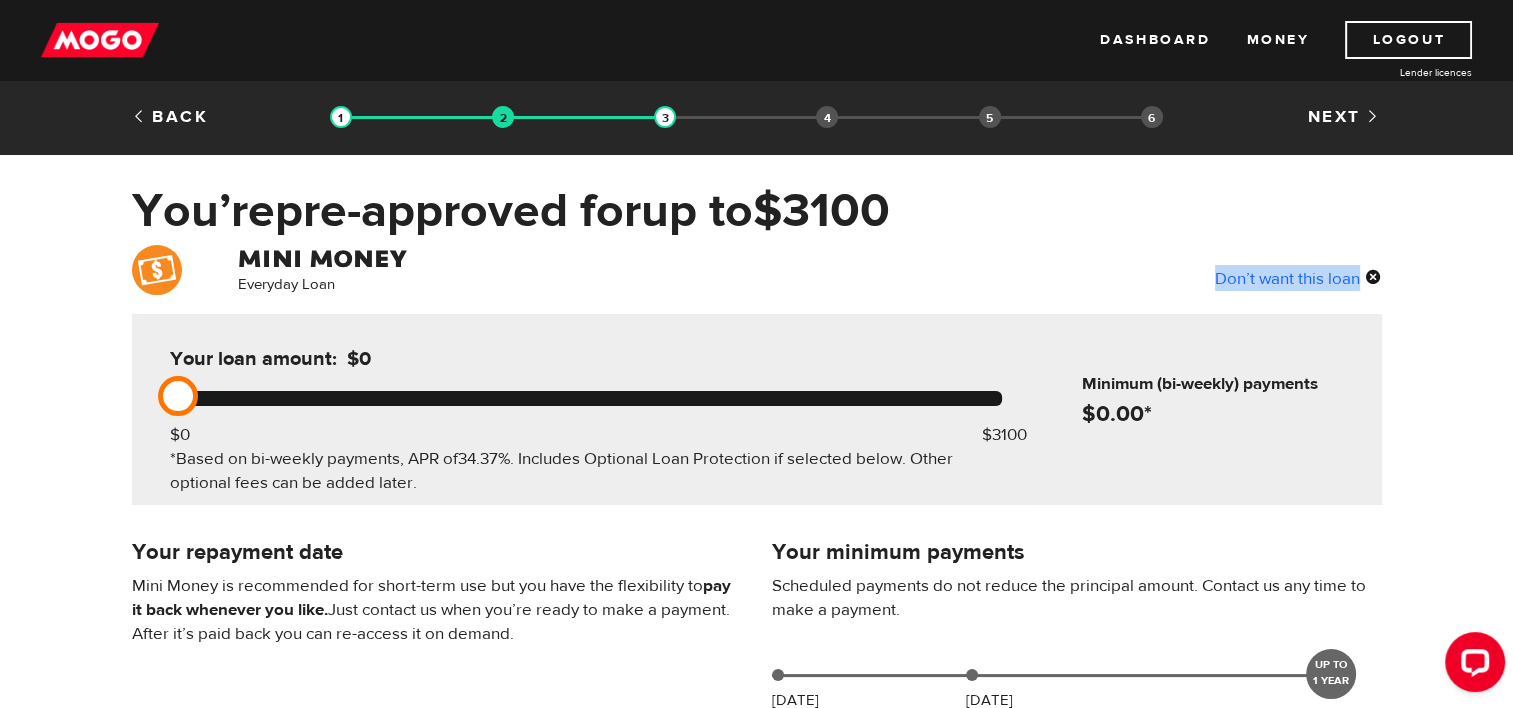 click on "Don’t want this loan" at bounding box center [1298, 278] 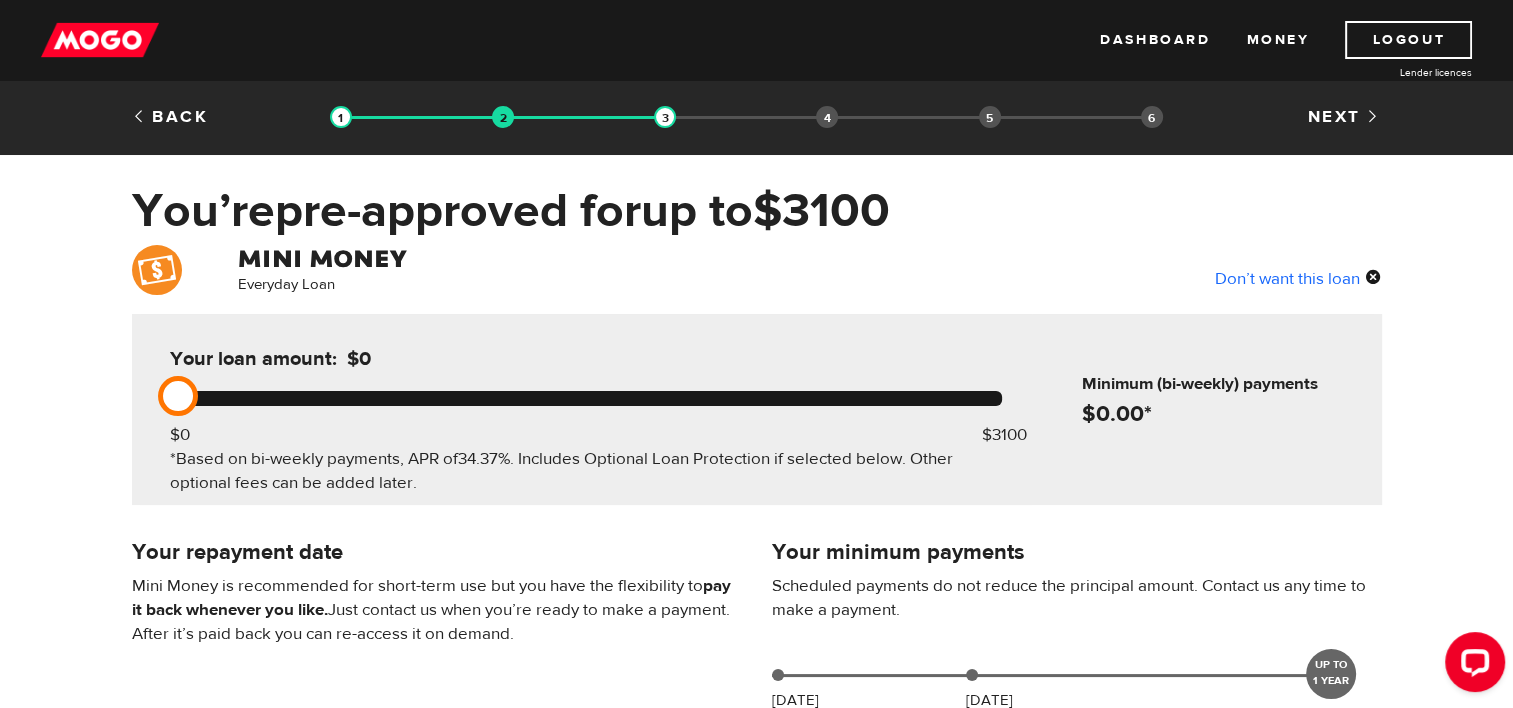 drag, startPoint x: 1360, startPoint y: 272, endPoint x: 1284, endPoint y: 321, distance: 90.426765 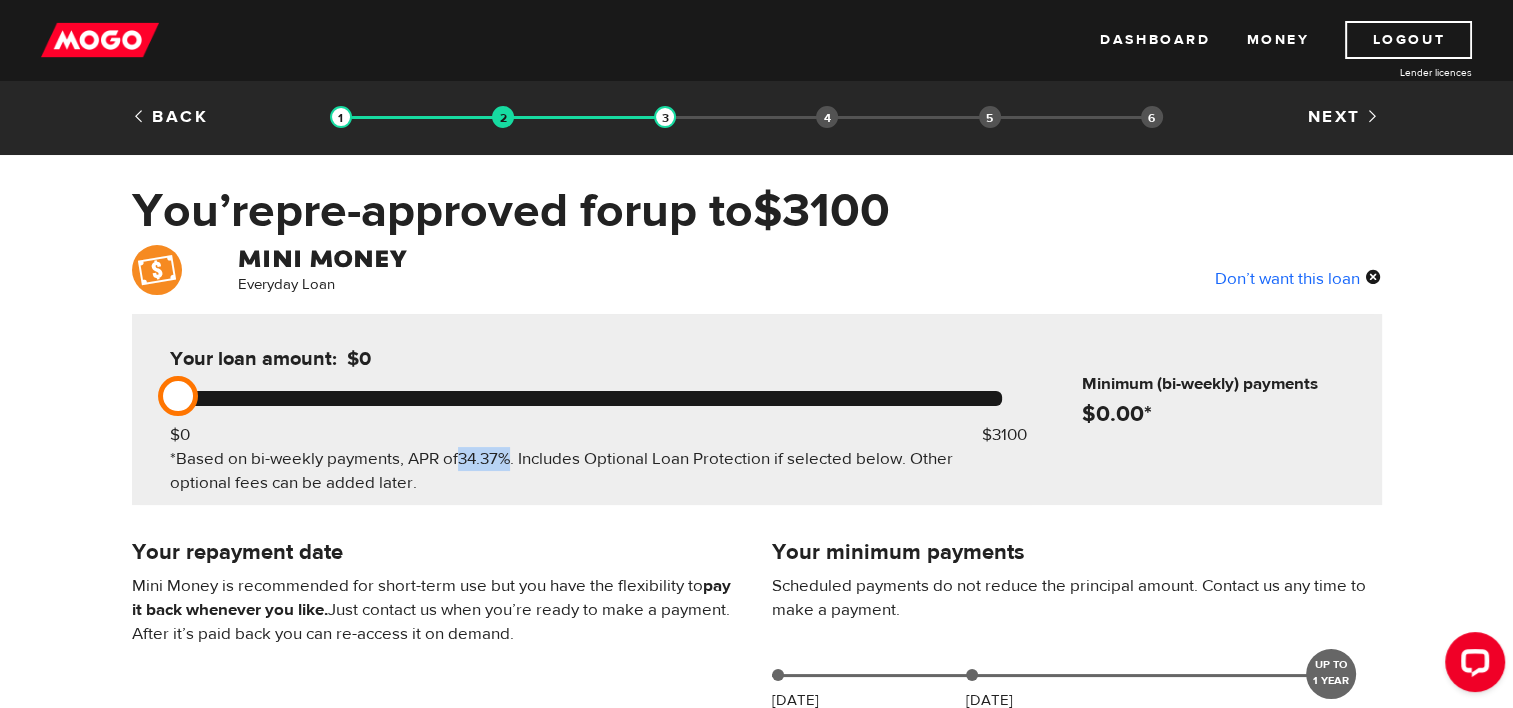 drag, startPoint x: 464, startPoint y: 458, endPoint x: 511, endPoint y: 464, distance: 47.38143 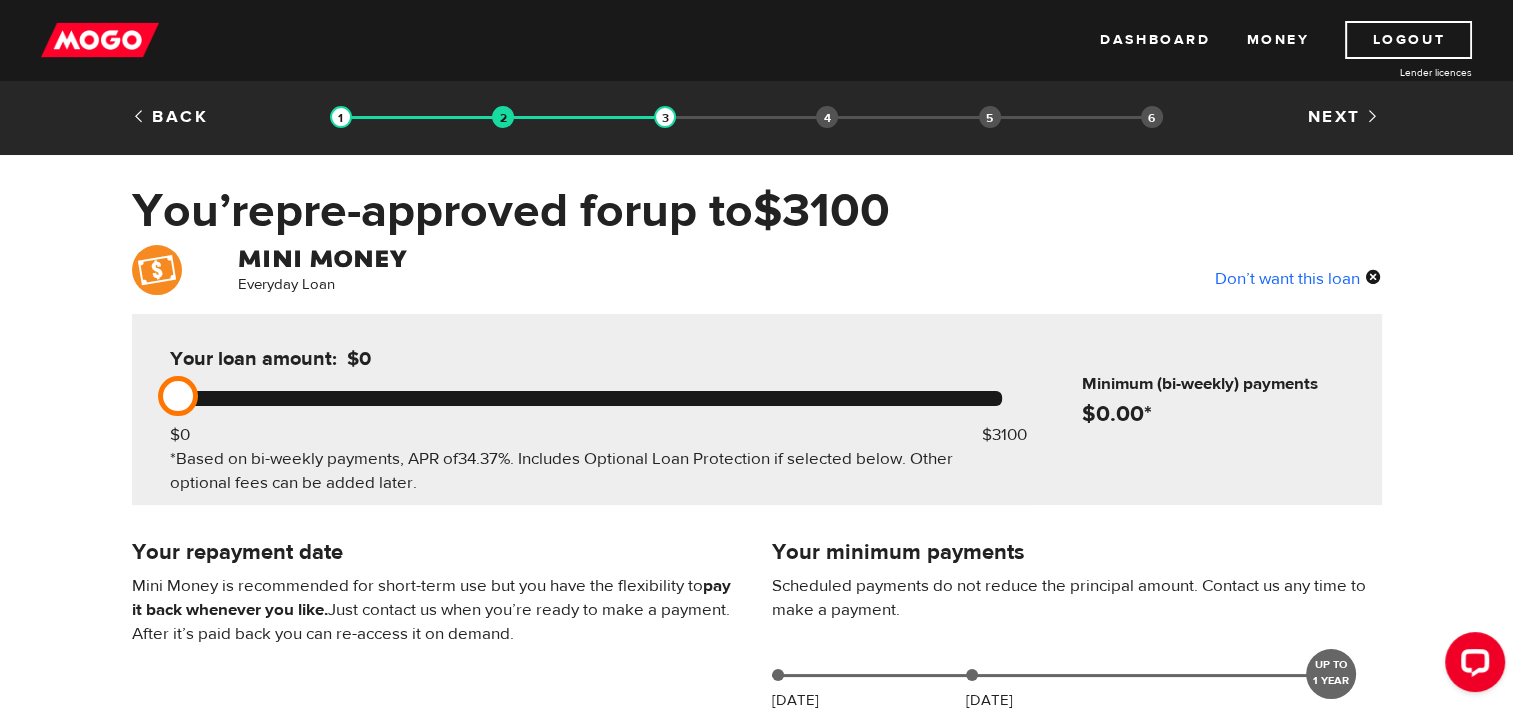 drag, startPoint x: 511, startPoint y: 464, endPoint x: 523, endPoint y: 464, distance: 12 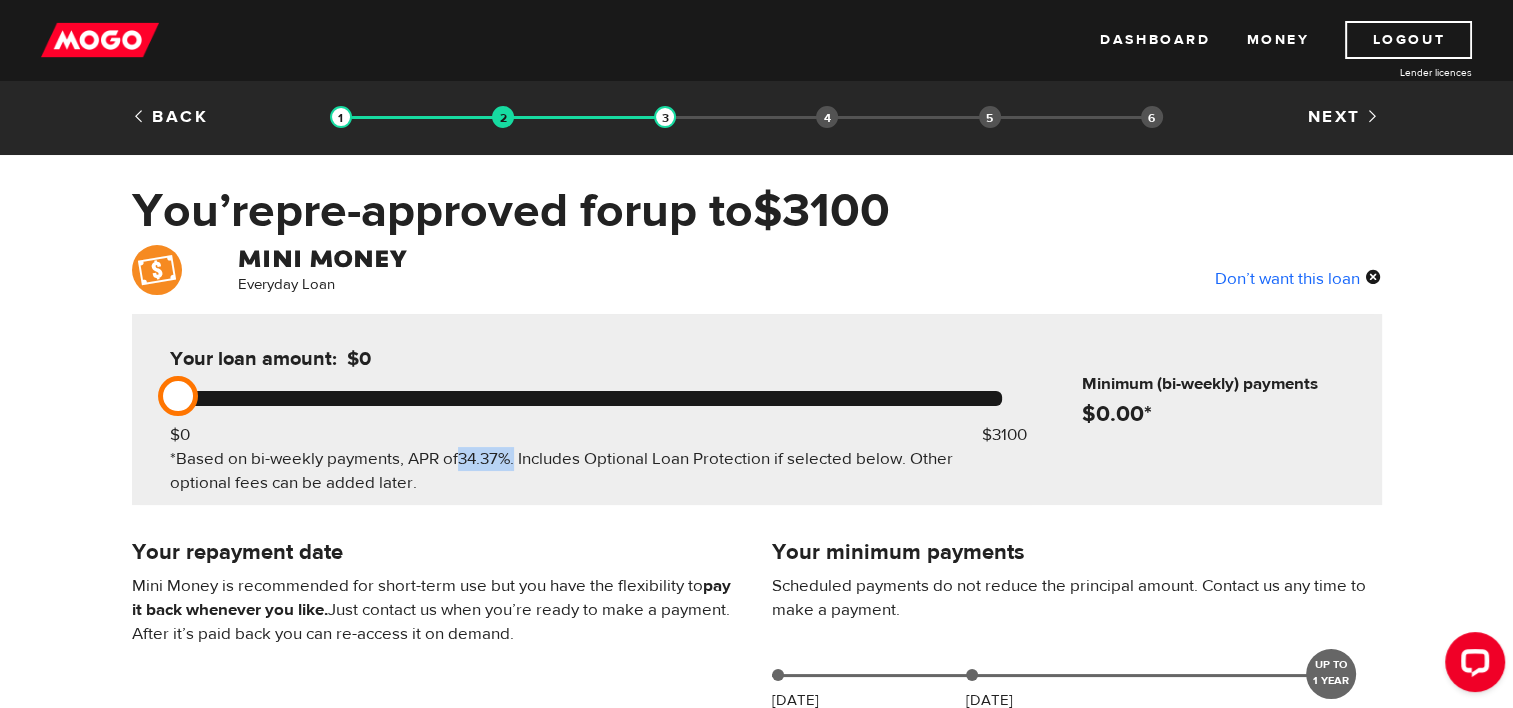 drag, startPoint x: 517, startPoint y: 464, endPoint x: 464, endPoint y: 458, distance: 53.338543 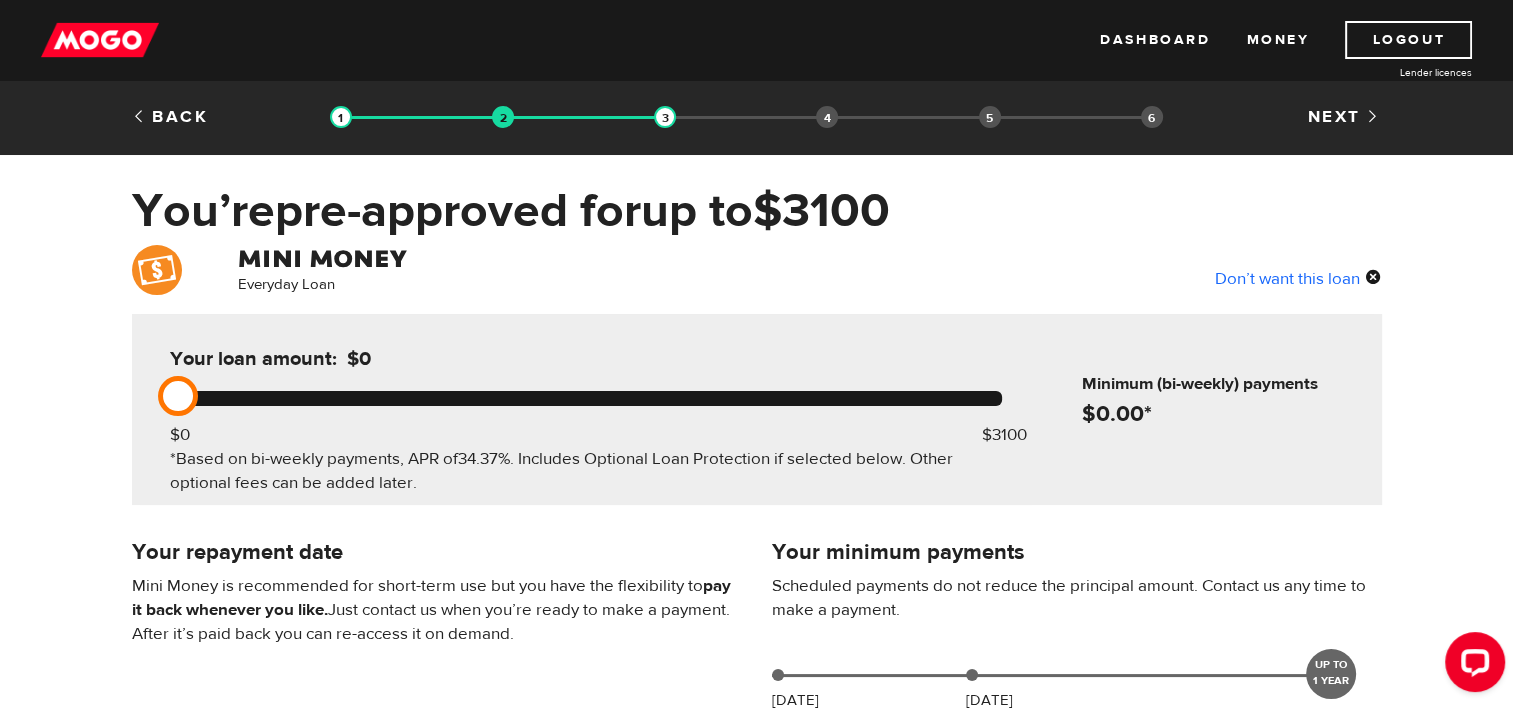 drag, startPoint x: 464, startPoint y: 458, endPoint x: 496, endPoint y: 472, distance: 34.928497 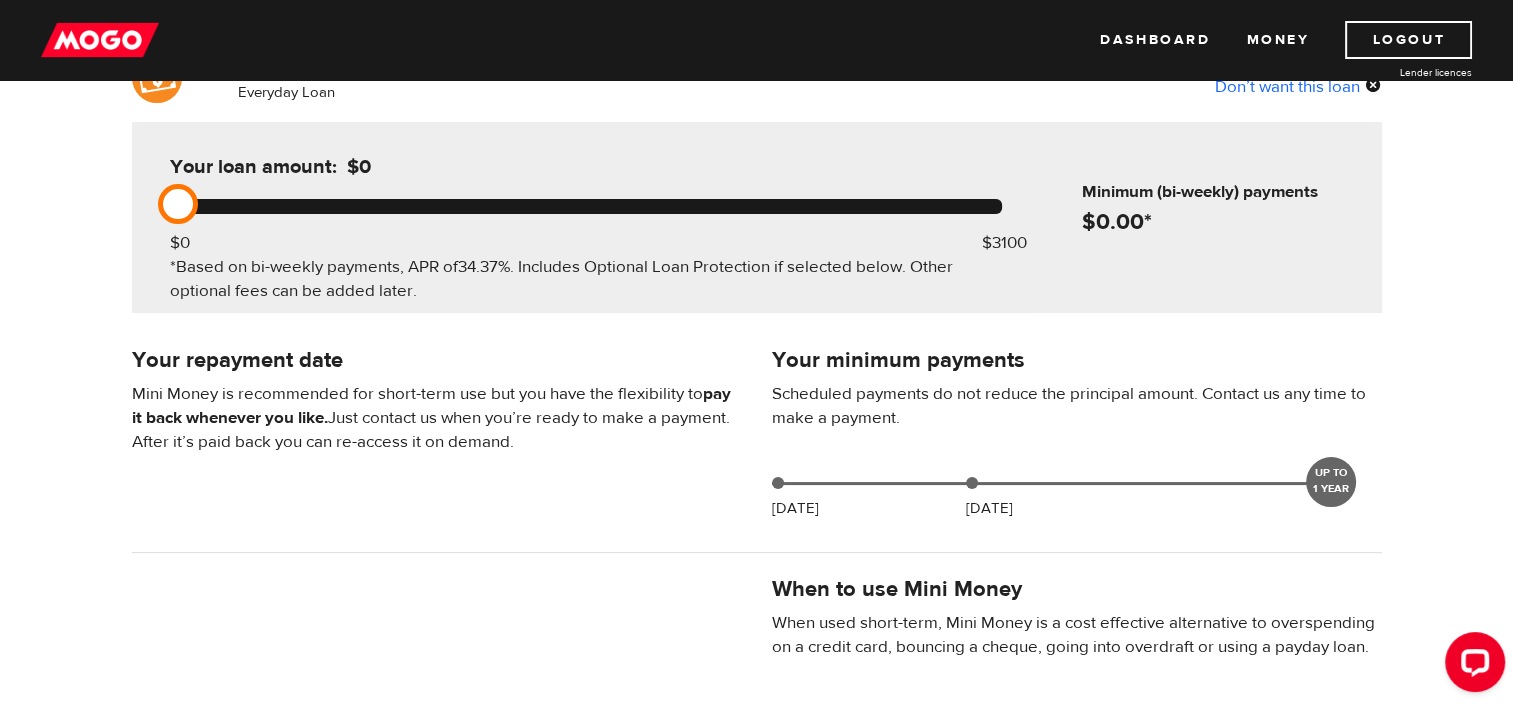 scroll, scrollTop: 200, scrollLeft: 0, axis: vertical 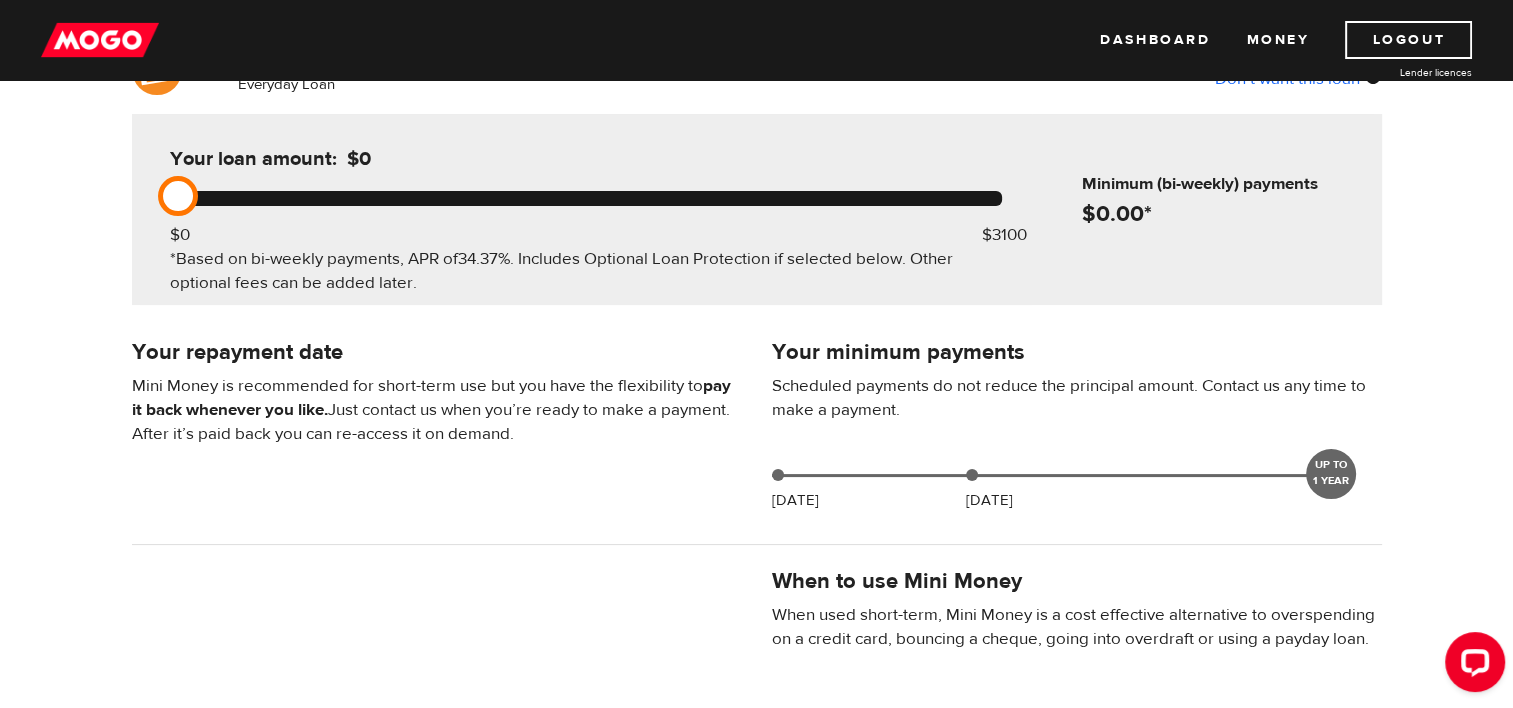 click on "Mini Money is recommended for short-term use but you have the flexibility to  pay it back whenever you like.  Just  contact us when you’re ready to make a payment. After it’s paid back you can re-access it on demand." at bounding box center [437, 410] 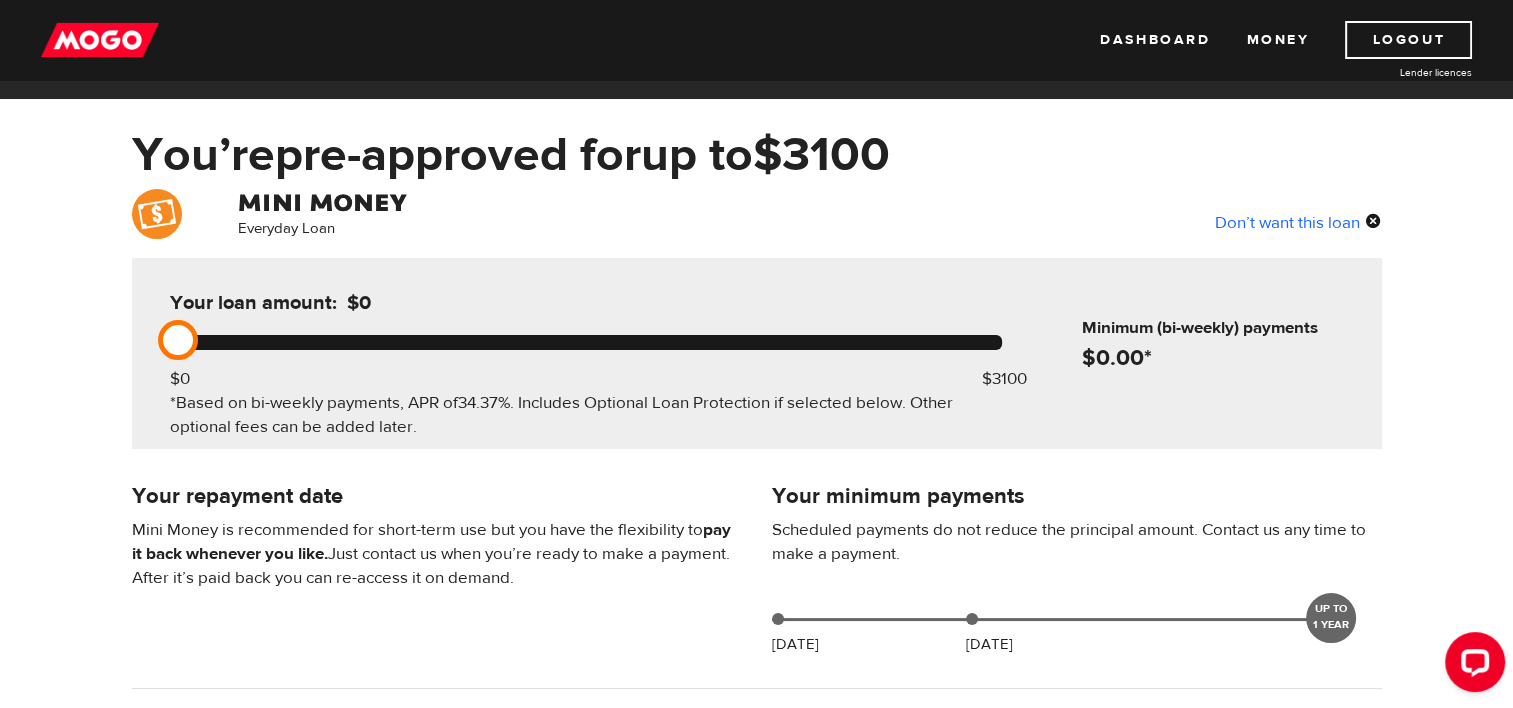 scroll, scrollTop: 0, scrollLeft: 0, axis: both 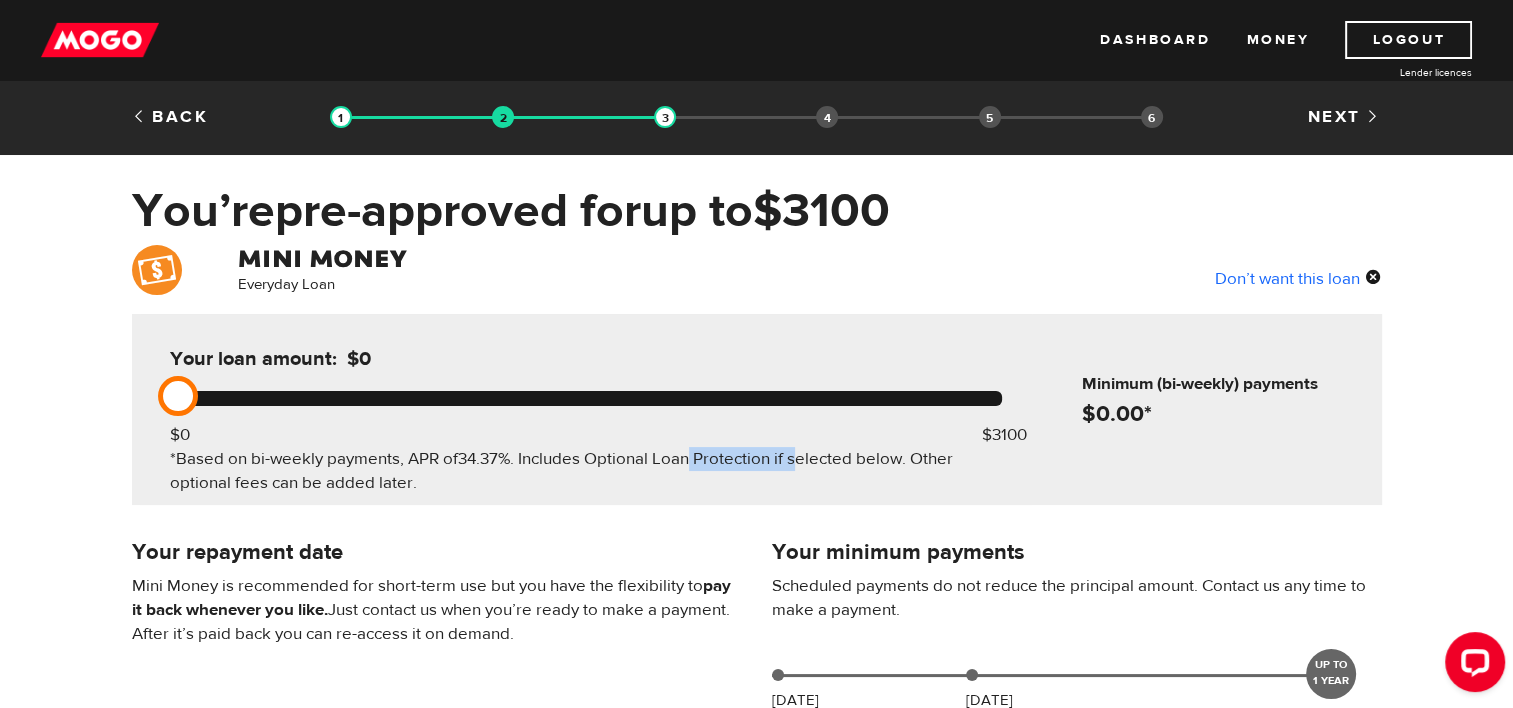 drag, startPoint x: 695, startPoint y: 408, endPoint x: 804, endPoint y: 412, distance: 109.07337 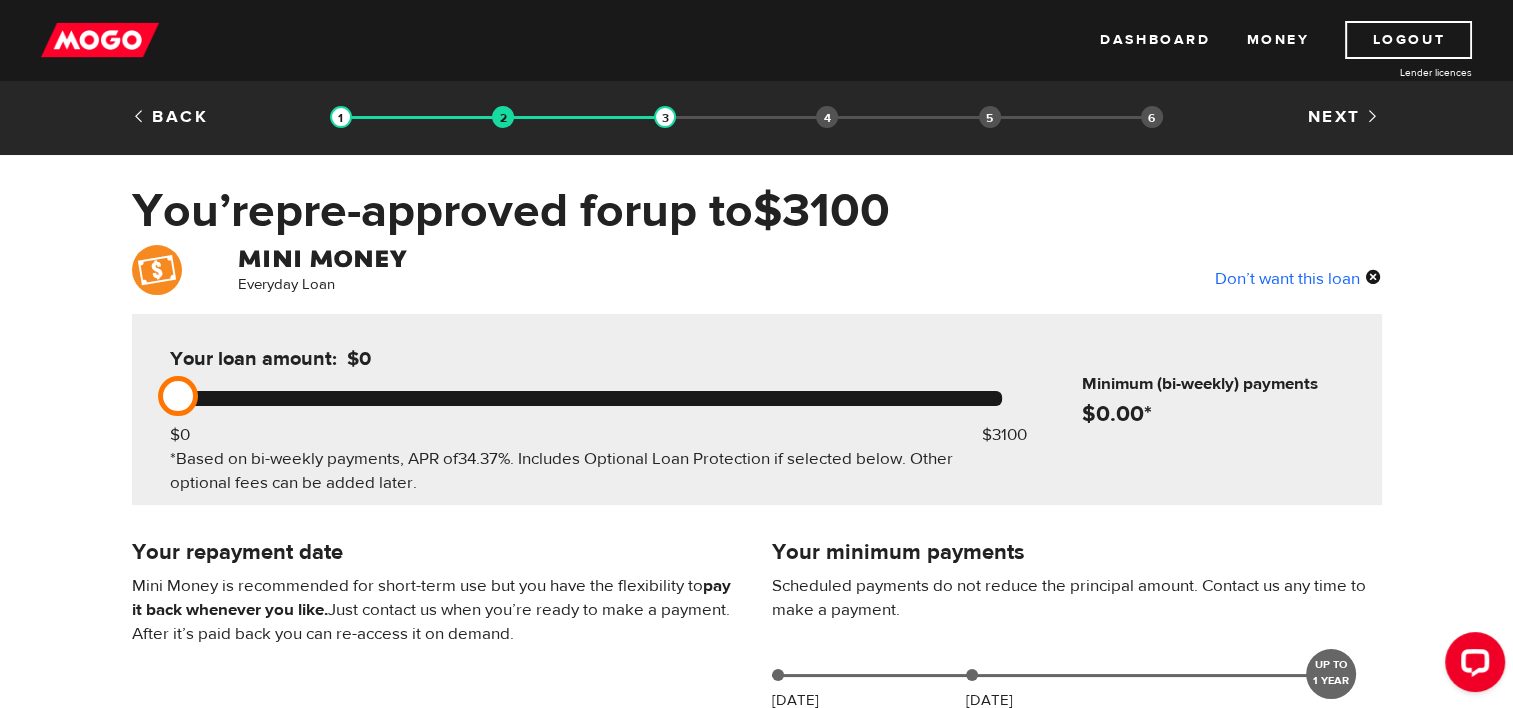 click on "Your loan amount:  $0 $0 $3100 *Based on bi-weekly payments, APR of  34.37% . Includes Optional Loan Protection if selected below. Other optional fees can be added later." at bounding box center [586, 409] 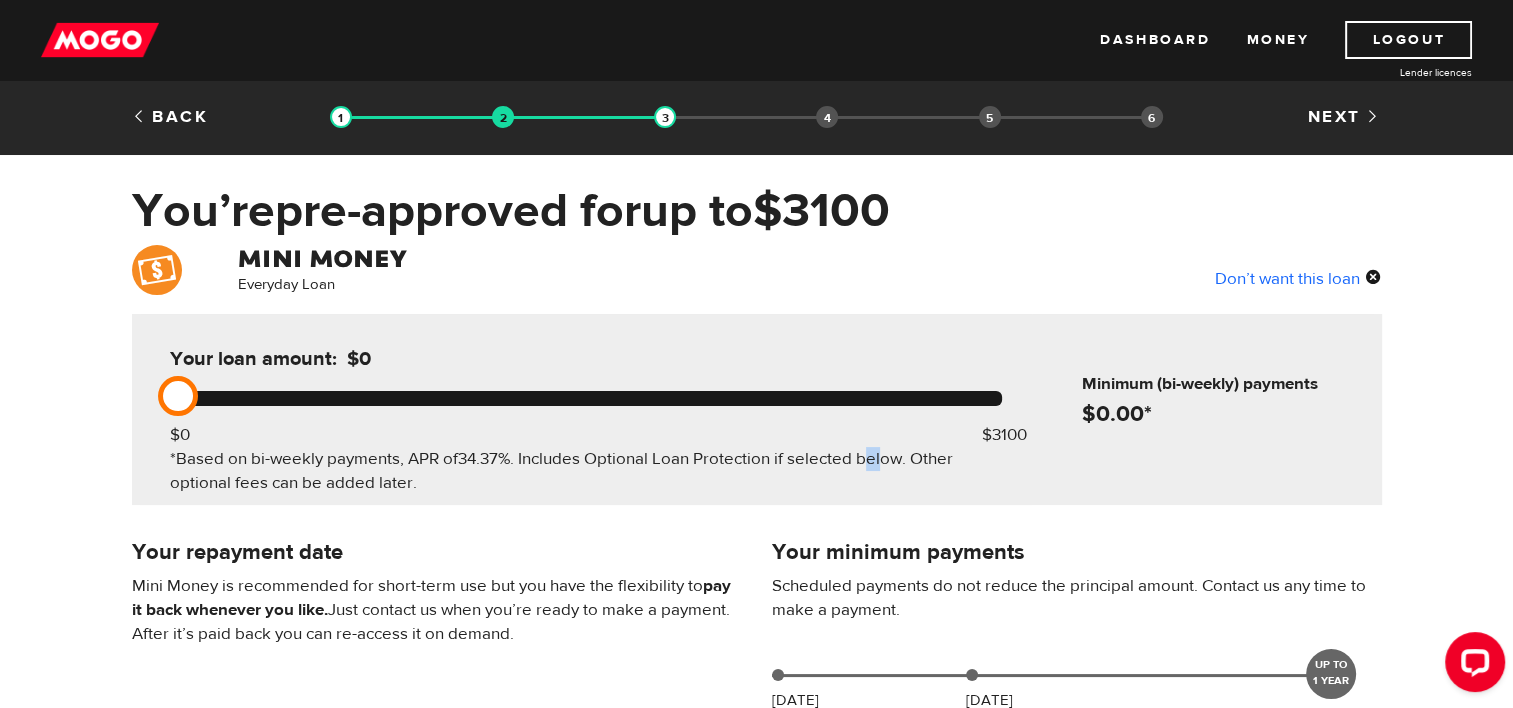 drag, startPoint x: 869, startPoint y: 406, endPoint x: 888, endPoint y: 404, distance: 19.104973 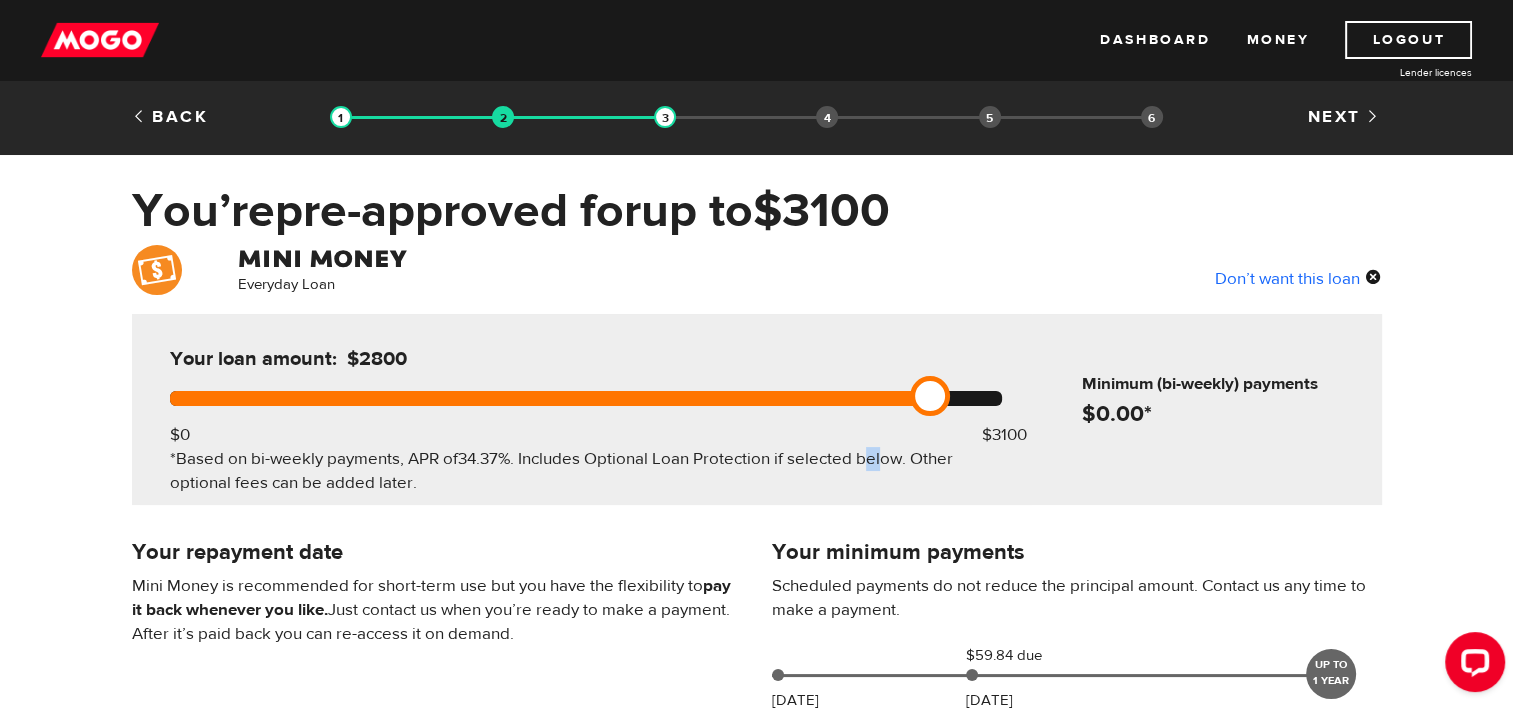 drag, startPoint x: 888, startPoint y: 404, endPoint x: 955, endPoint y: 397, distance: 67.36468 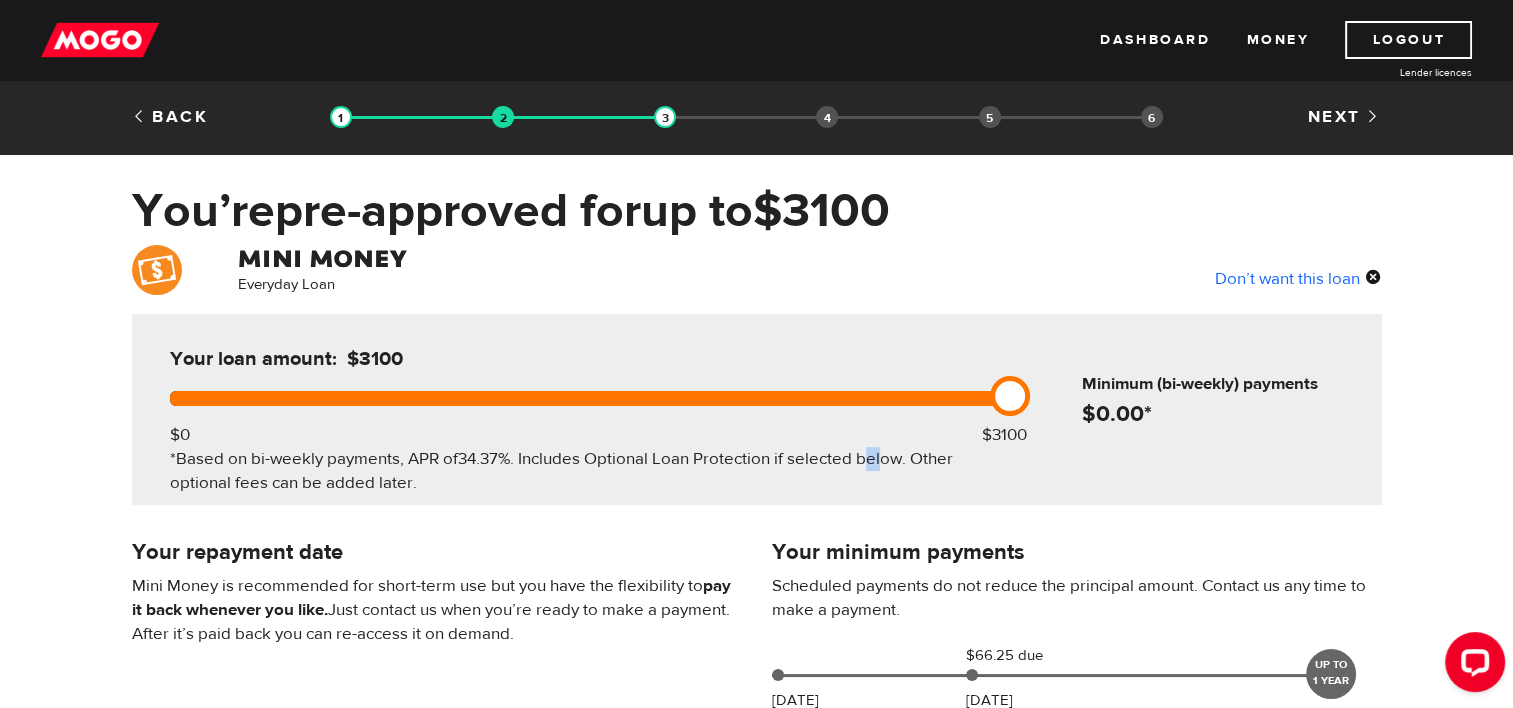 drag, startPoint x: 966, startPoint y: 396, endPoint x: 1024, endPoint y: 396, distance: 58 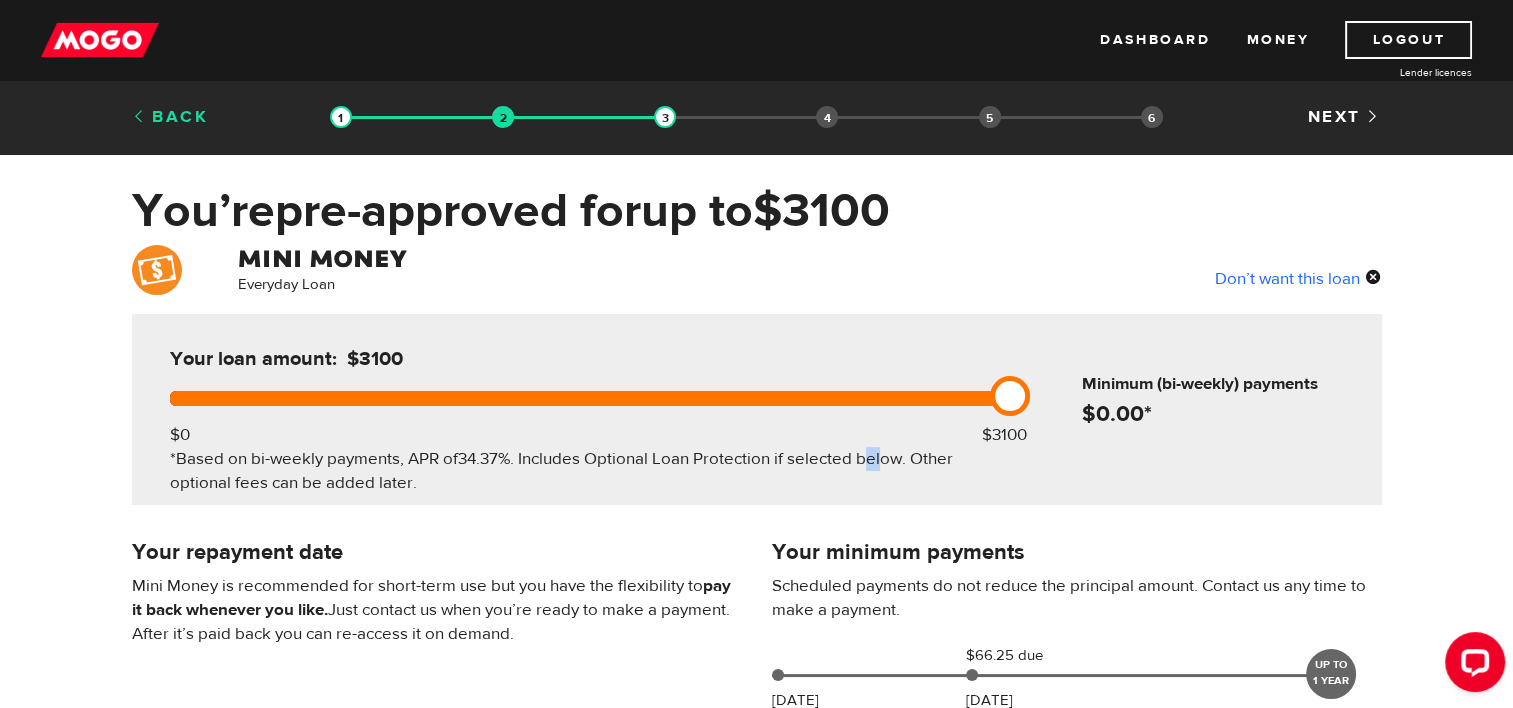 click on "Back" at bounding box center [170, 117] 